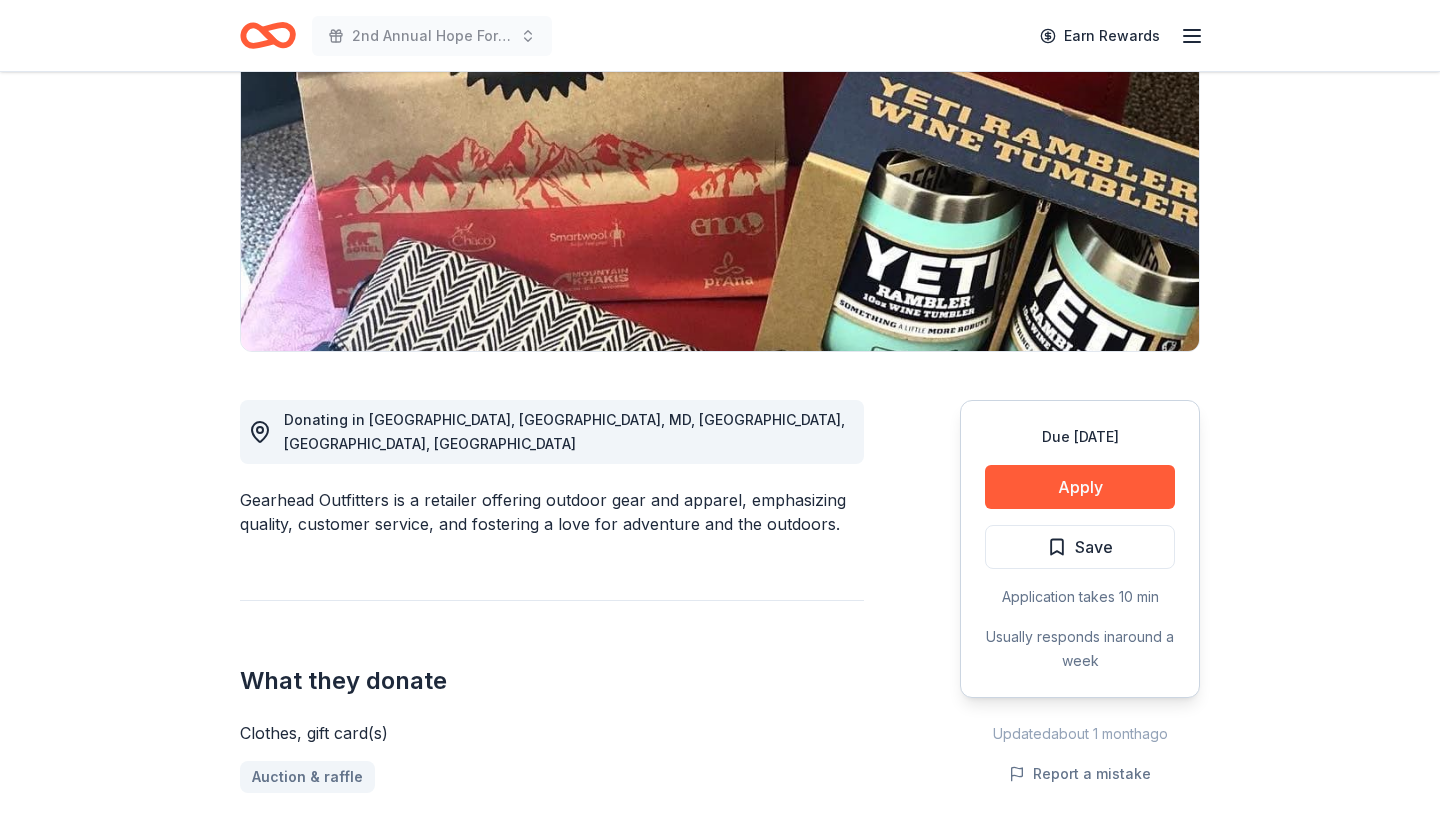 scroll, scrollTop: 296, scrollLeft: 0, axis: vertical 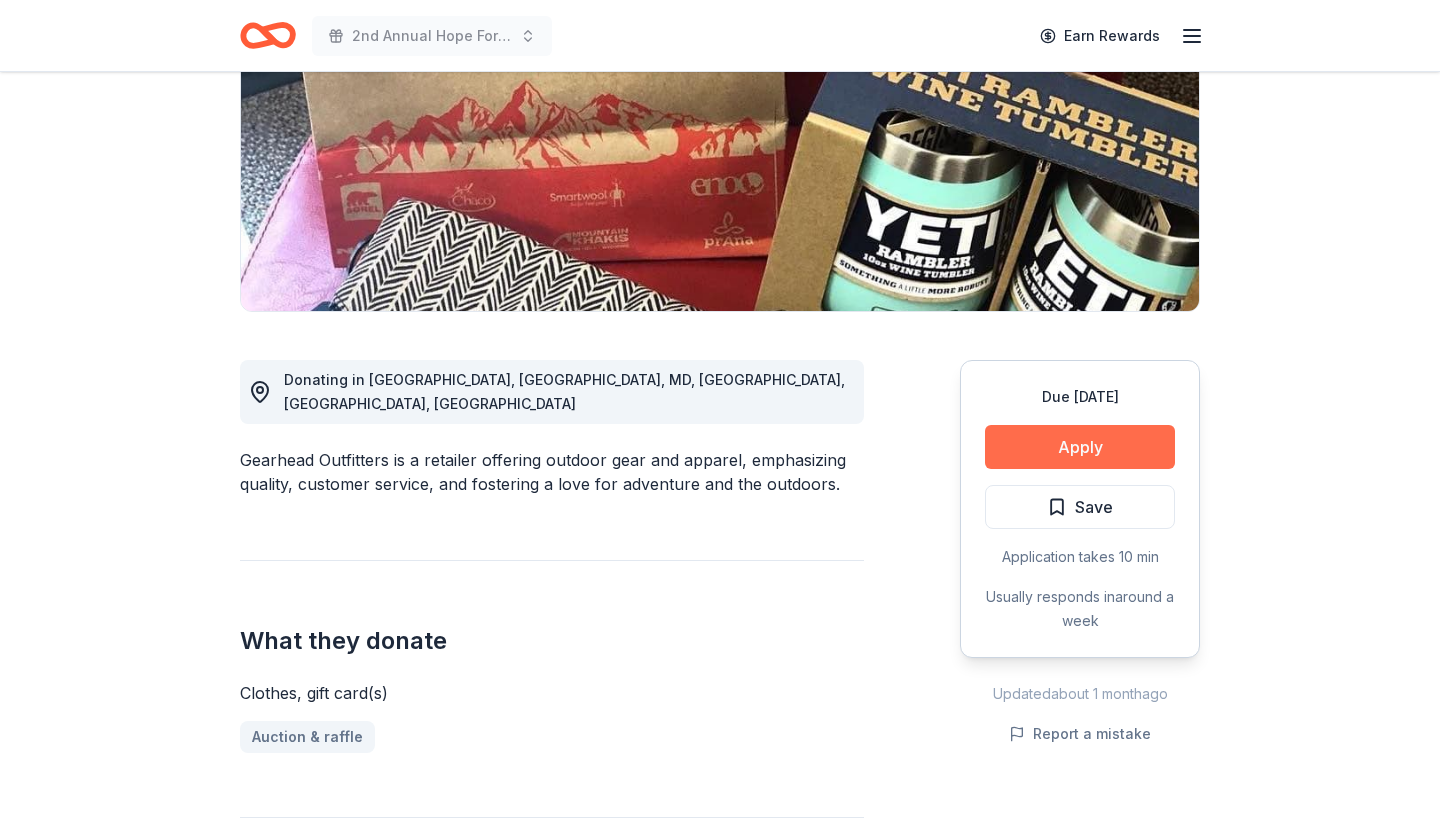 click on "Apply" at bounding box center (1080, 447) 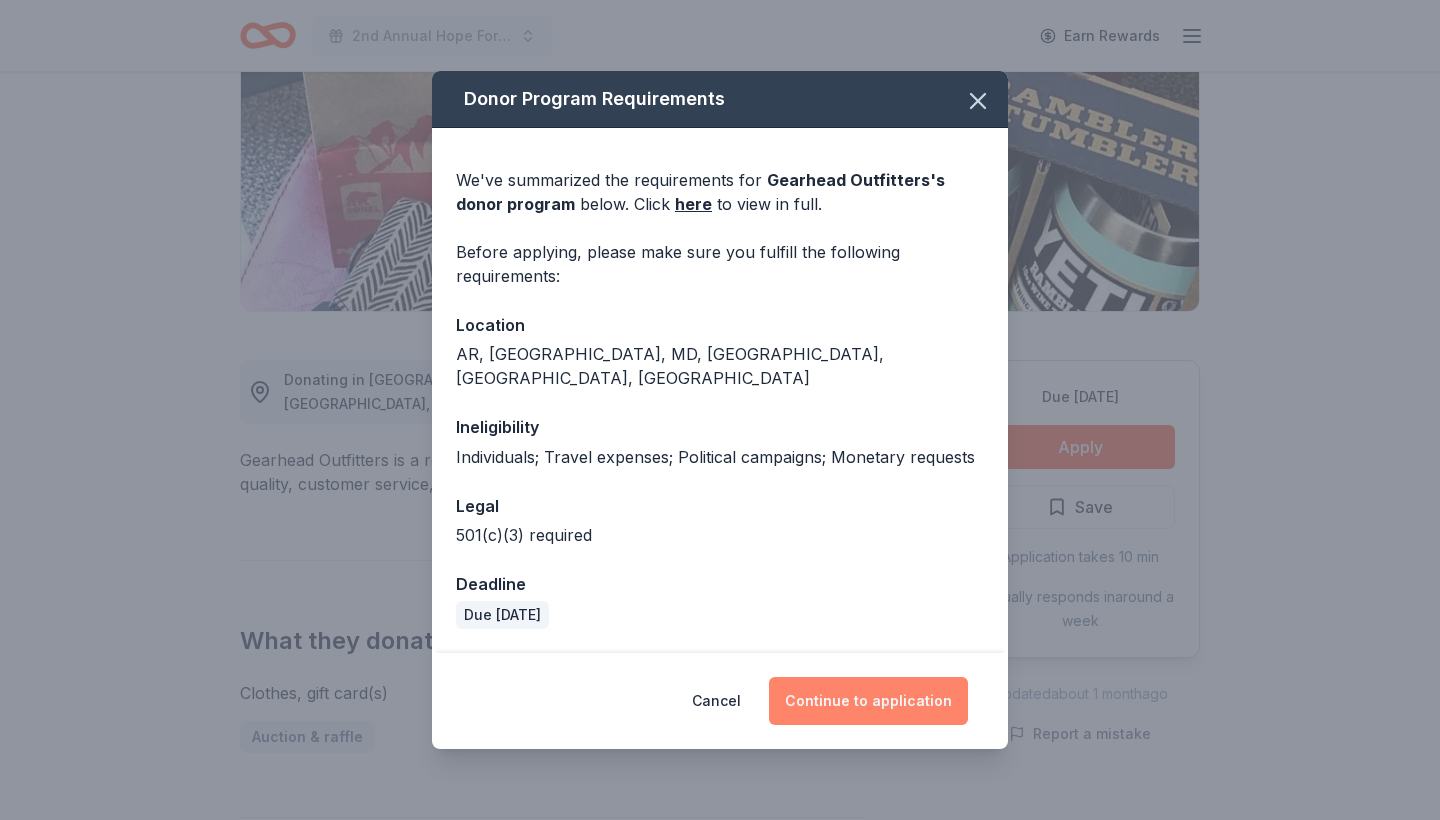 click on "Continue to application" at bounding box center [868, 701] 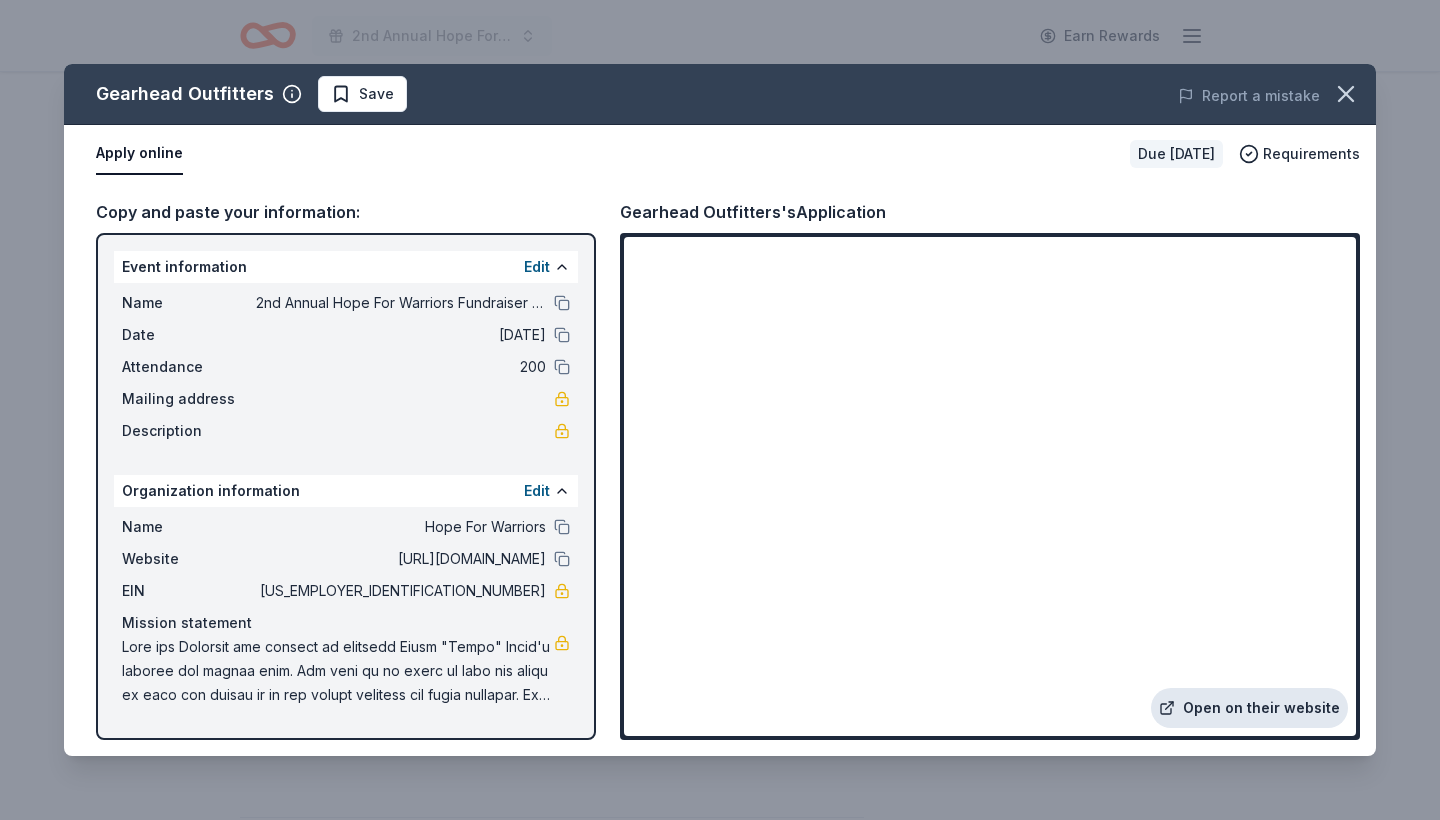 click on "Open on their website" at bounding box center [1249, 708] 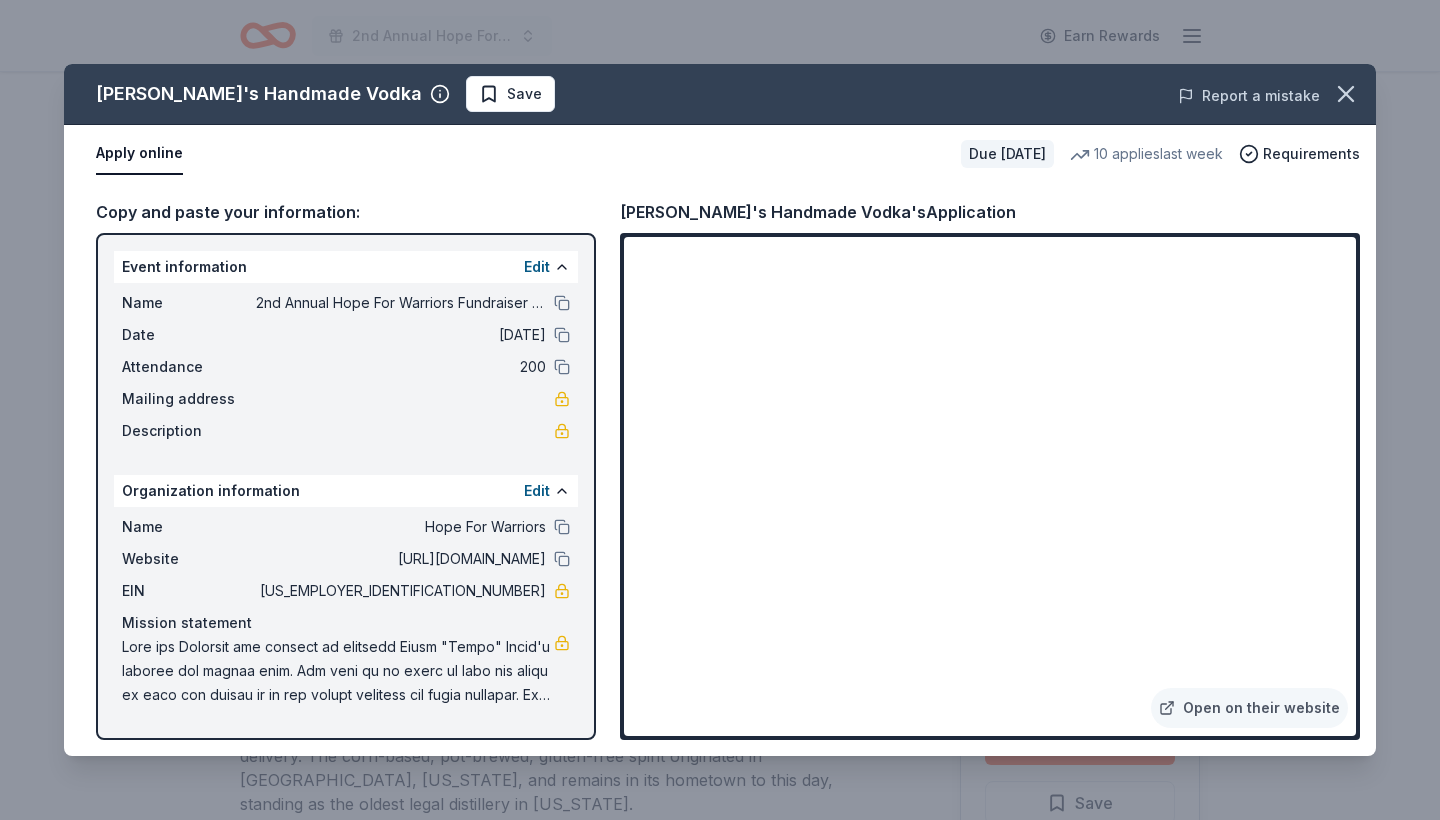 scroll, scrollTop: 207, scrollLeft: 0, axis: vertical 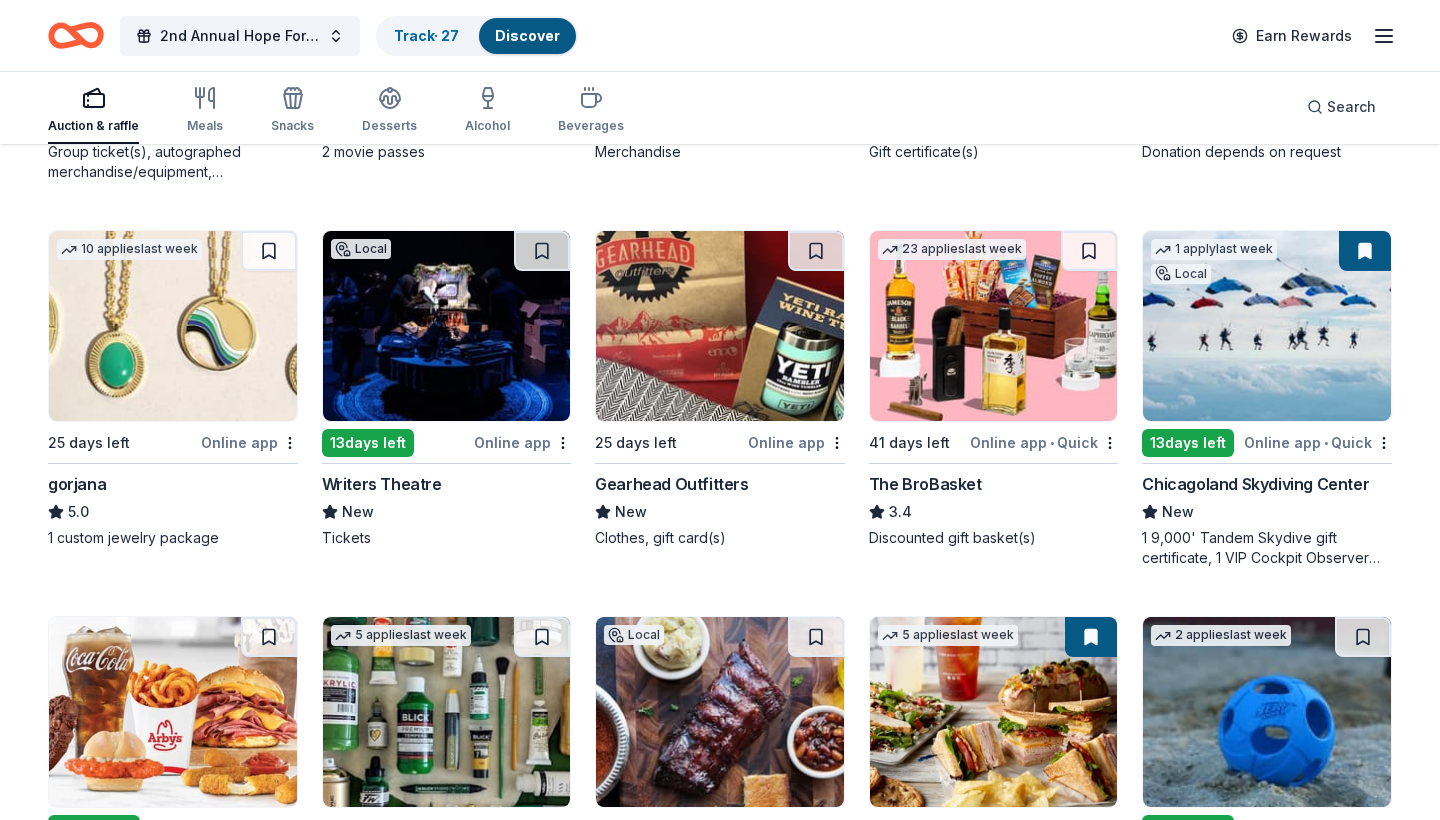 click on "233 results  in  Hebron, IL Application deadlines 31  this month 201  in August 1  in September 37  passed Local 25 days left Online app • Quick Georgio's Chicago Pizzeria & Pub New Gift certificate(s) 24   applies  last week 48 days left Quick PRP Wine International New Two in-home wine sampling gift certificates Top rated 11   applies  last week 27 days left Online app Oriental Trading 4.8 Donation depends on request Local 10  days left Online app • Quick Two Brothers Brewing Company New Beer, spirits, coffee, gift cards, merchandise Local 25 days left Online app Revolution Brewing New Beer, brewpub gift certificate Top rated 4   applies  last week 41 days left Online app Portillo's 5.0 Food, gift card(s) Top rated 29   applies  last week 25 days left Online app • Quick BarkBox 5.0 Dog toy(s), dog food 1   apply  last week Local 25 days left Online app Hollywood Casino Aurora New Gift certificate(s), hotel package 1   apply  last week Local 13  days left Online app Chicago Fire Football Club New 4   7" at bounding box center (720, -963) 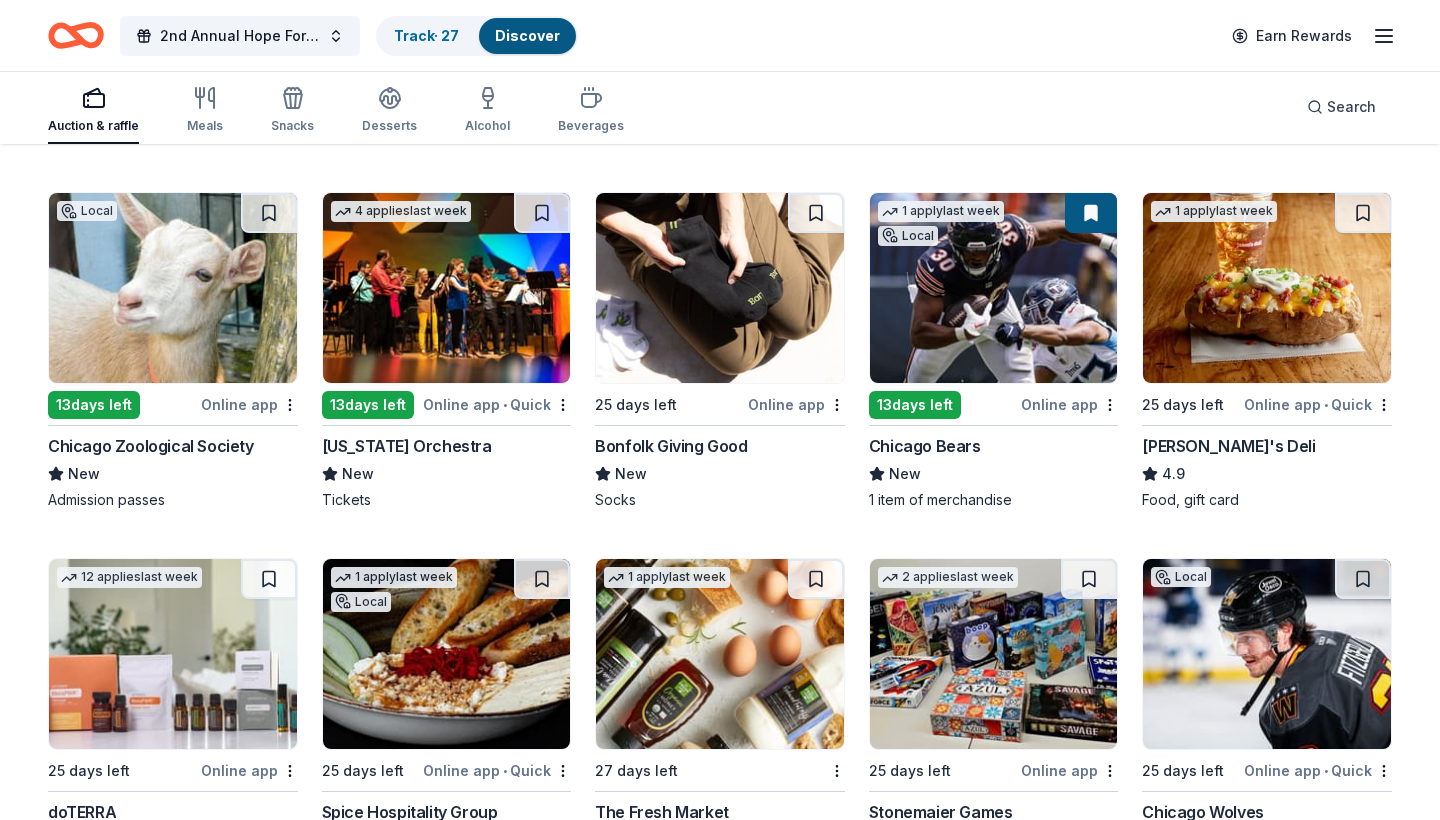 scroll, scrollTop: 4012, scrollLeft: 0, axis: vertical 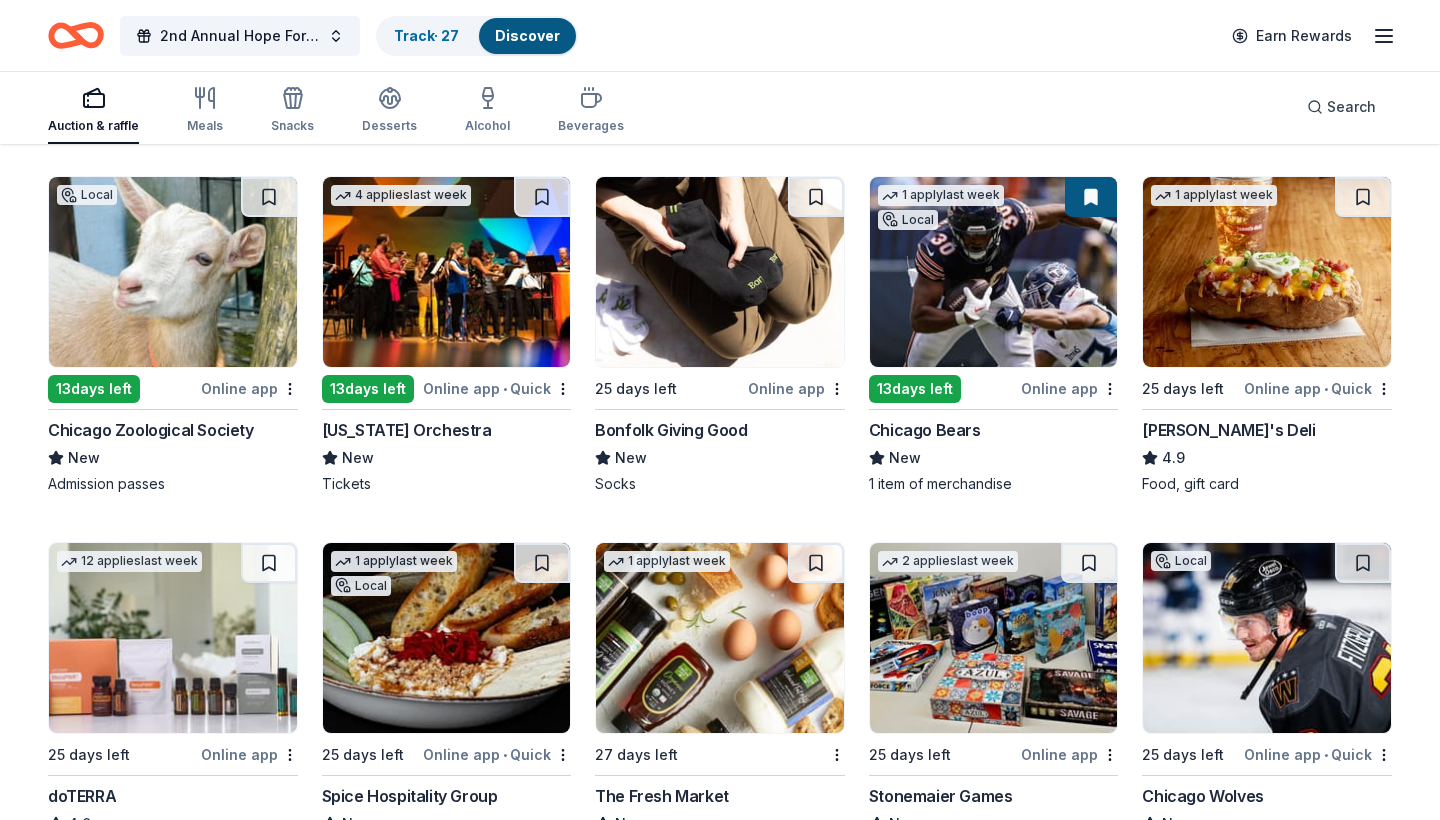 click at bounding box center [173, 272] 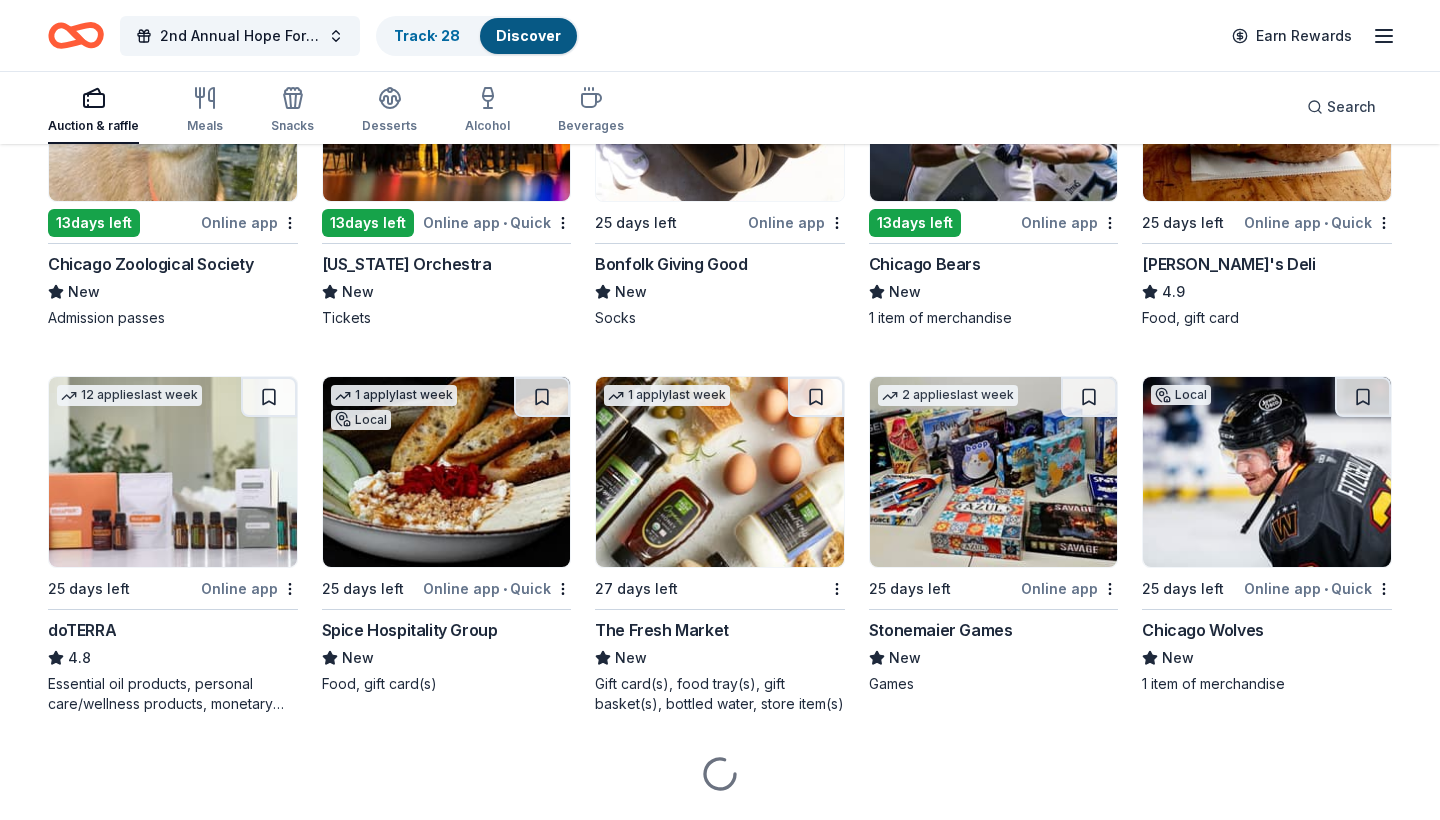 scroll, scrollTop: 4233, scrollLeft: 0, axis: vertical 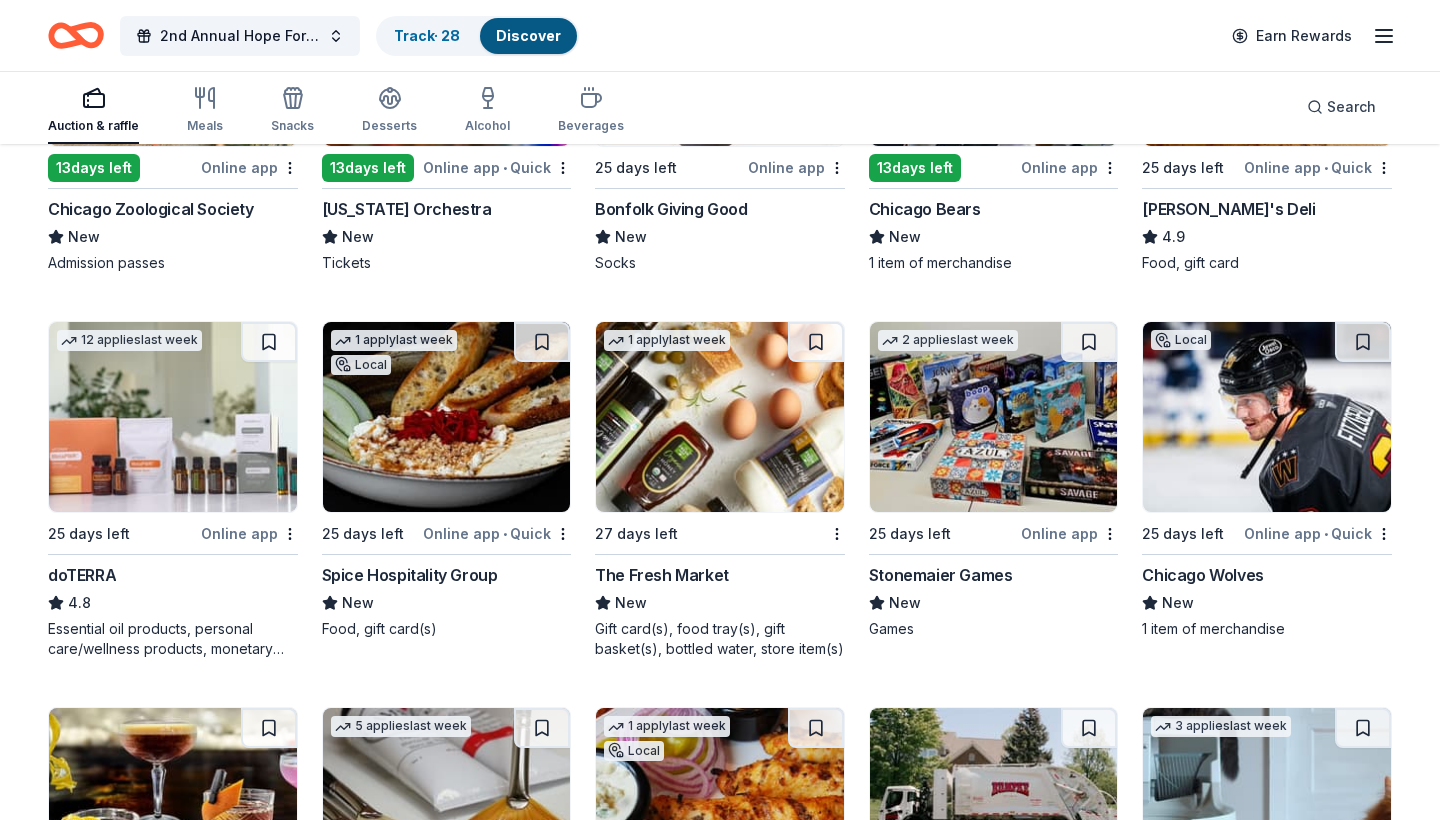 click at bounding box center (1267, 417) 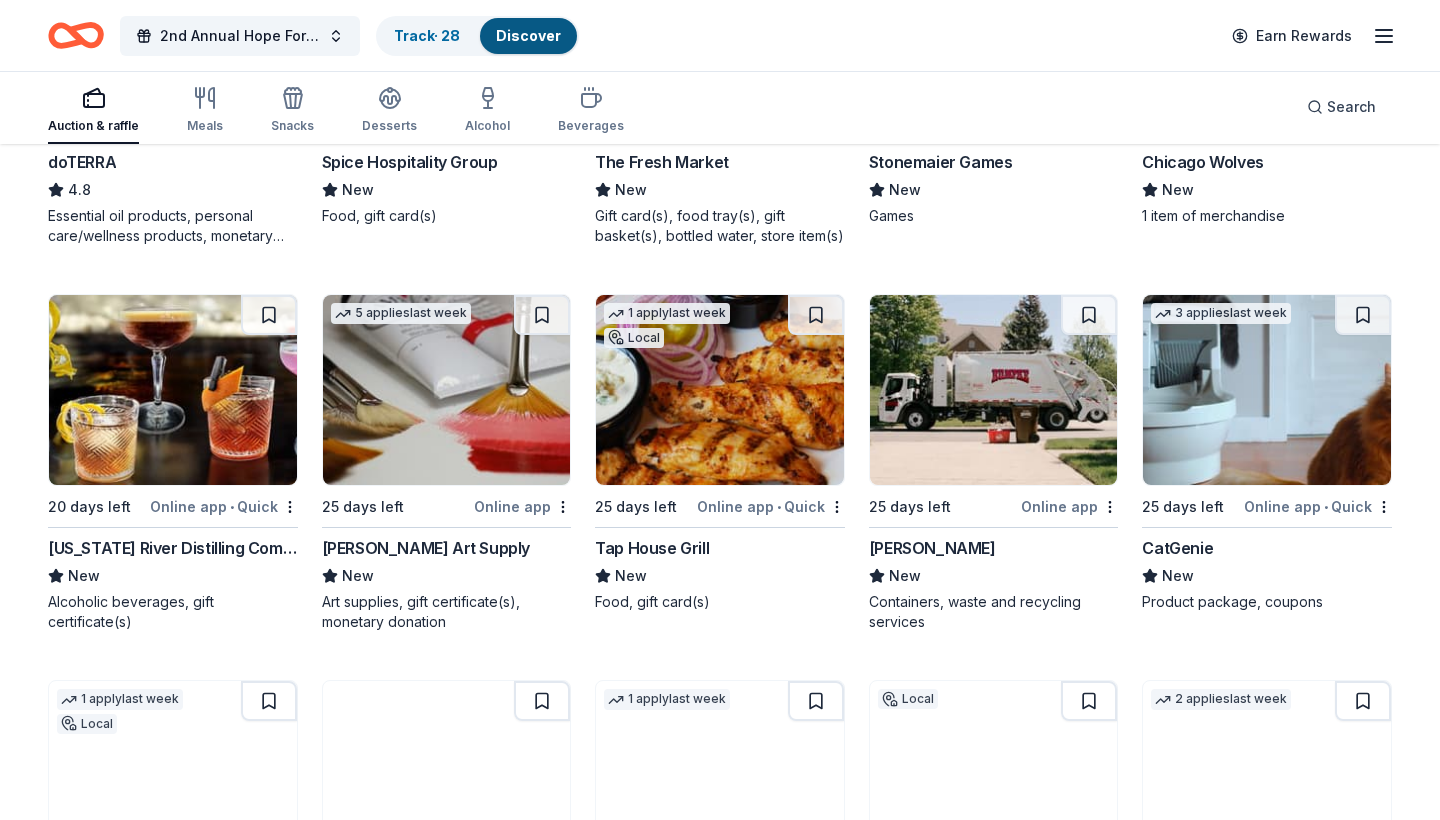 scroll, scrollTop: 4710, scrollLeft: 0, axis: vertical 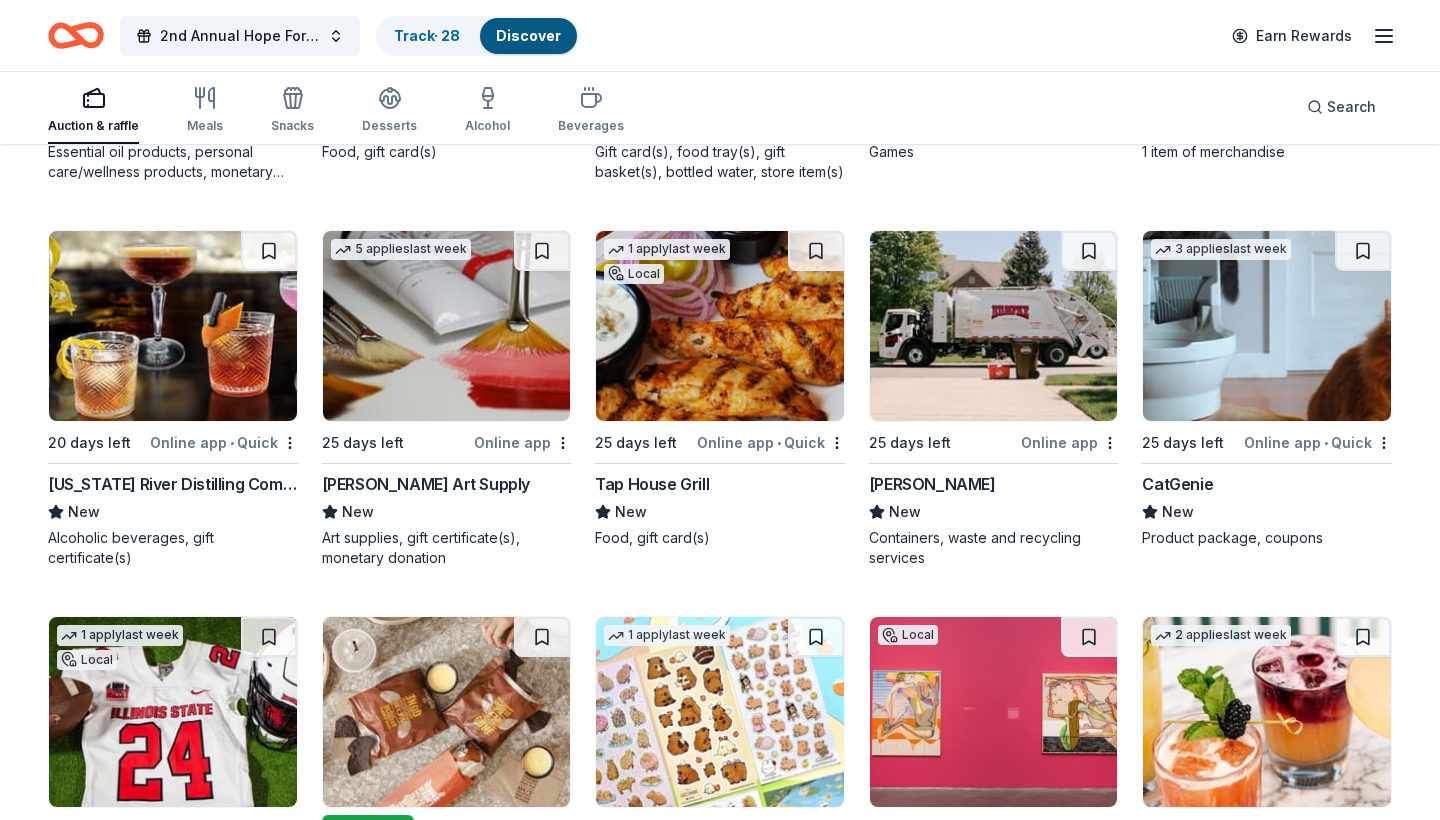 click at bounding box center [1267, 326] 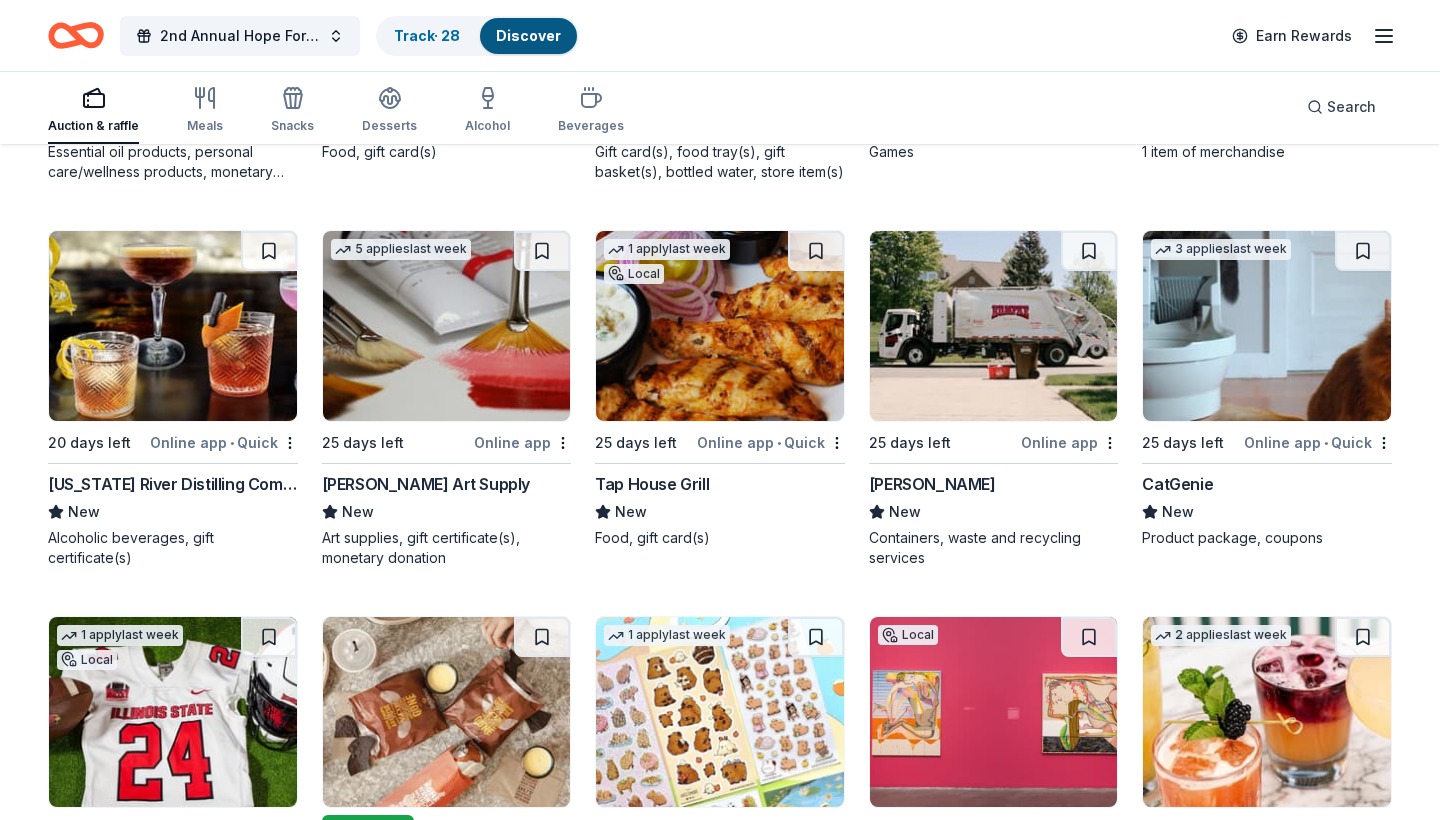 click on "233 results  in  Hebron, IL Application deadlines 31  this month 201  in August 1  in September 37  passed Local 25 days left Online app • Quick Georgio's Chicago Pizzeria & Pub New Gift certificate(s) 24   applies  last week 48 days left Quick PRP Wine International New Two in-home wine sampling gift certificates Top rated 11   applies  last week 27 days left Online app Oriental Trading 4.8 Donation depends on request Local 10  days left Online app • Quick Two Brothers Brewing Company New Beer, spirits, coffee, gift cards, merchandise Local 25 days left Online app Revolution Brewing New Beer, brewpub gift certificate Top rated 4   applies  last week 41 days left Online app Portillo's 5.0 Food, gift card(s) Top rated 29   applies  last week 25 days left Online app • Quick BarkBox 5.0 Dog toy(s), dog food 1   apply  last week Local 25 days left Online app Hollywood Casino Aurora New Gift certificate(s), hotel package 1   apply  last week Local 13  days left Online app Chicago Fire Football Club New 4   7" at bounding box center [720, -1725] 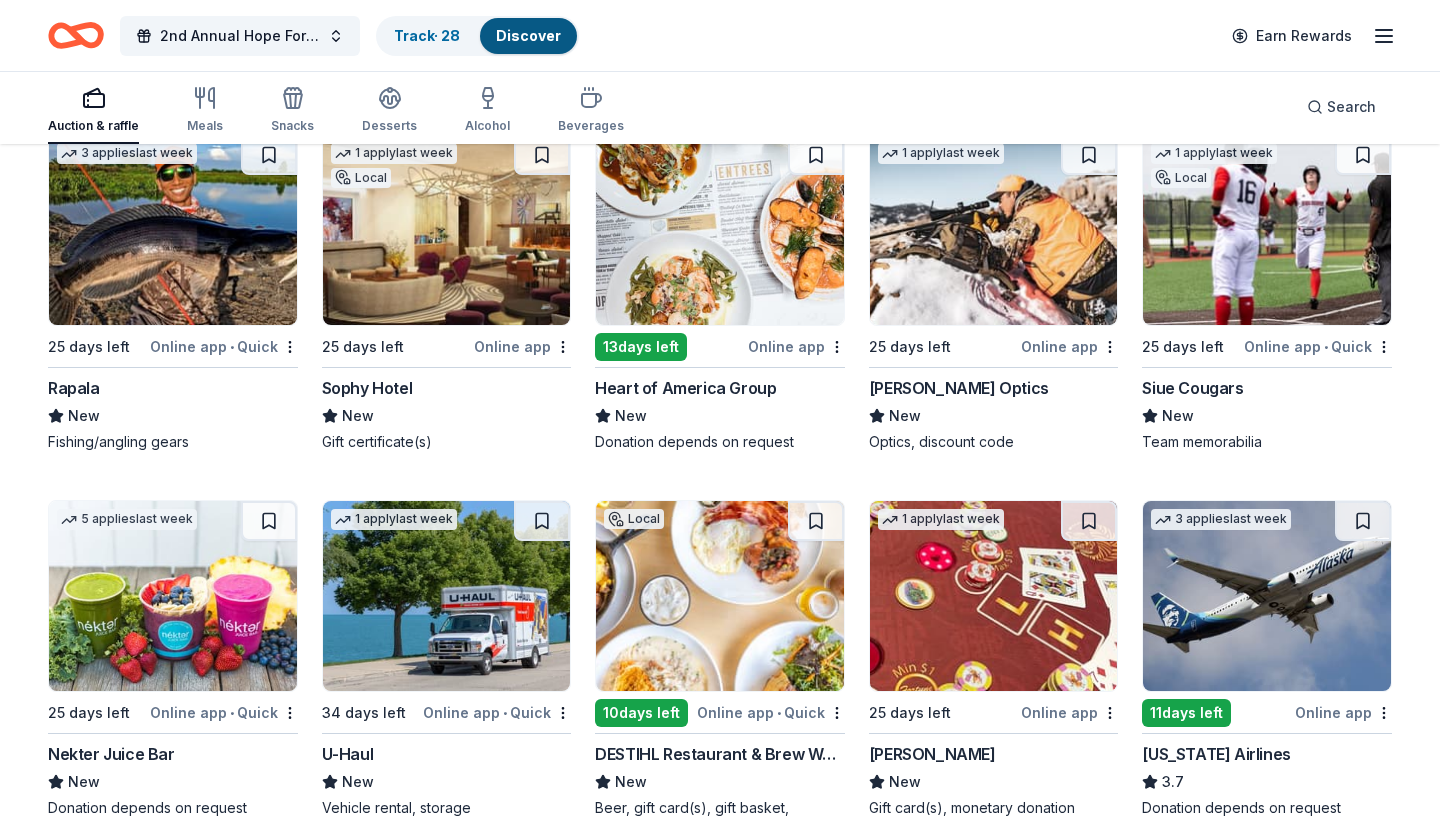 scroll, scrollTop: 6731, scrollLeft: 0, axis: vertical 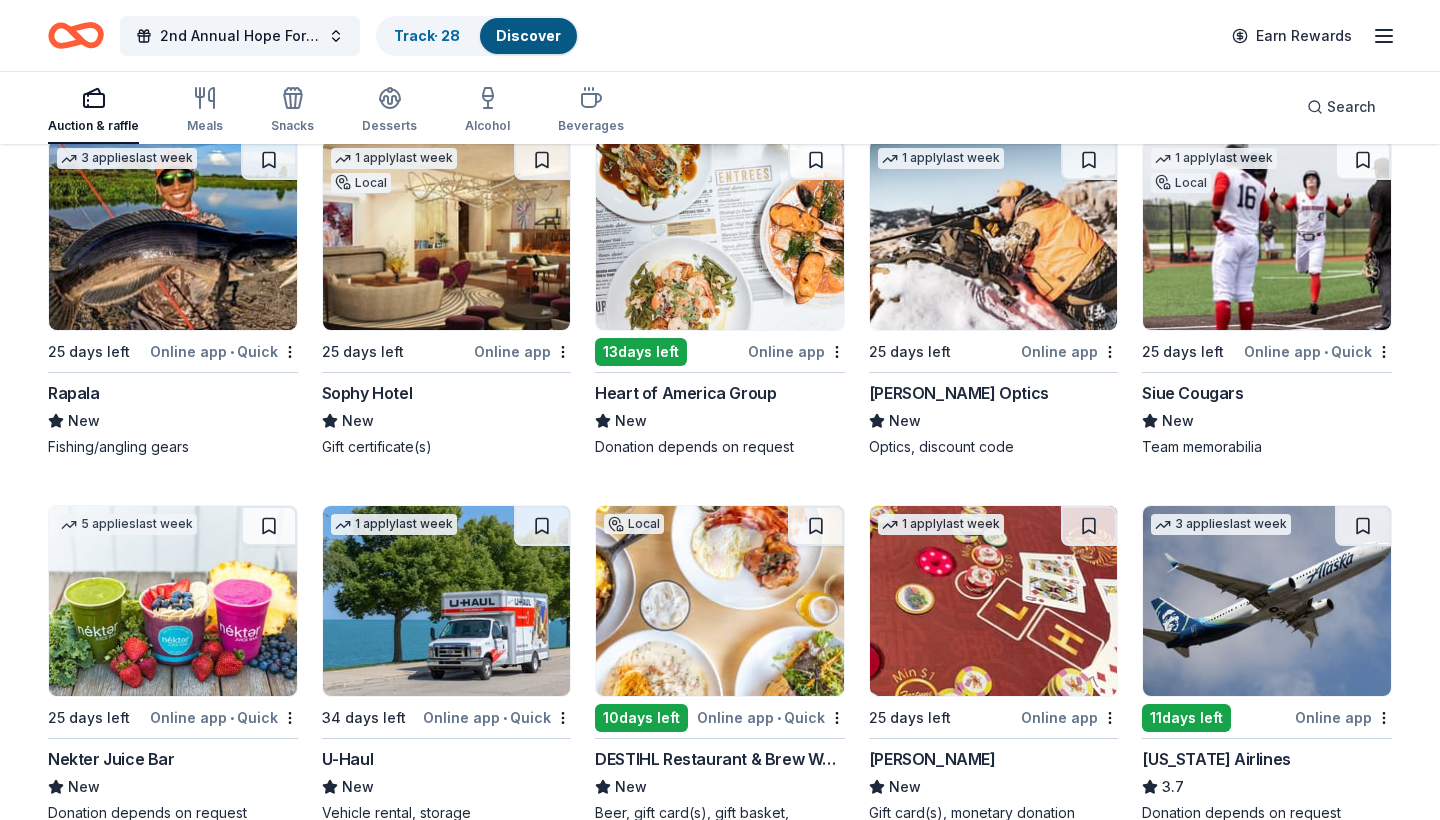 click at bounding box center [447, 235] 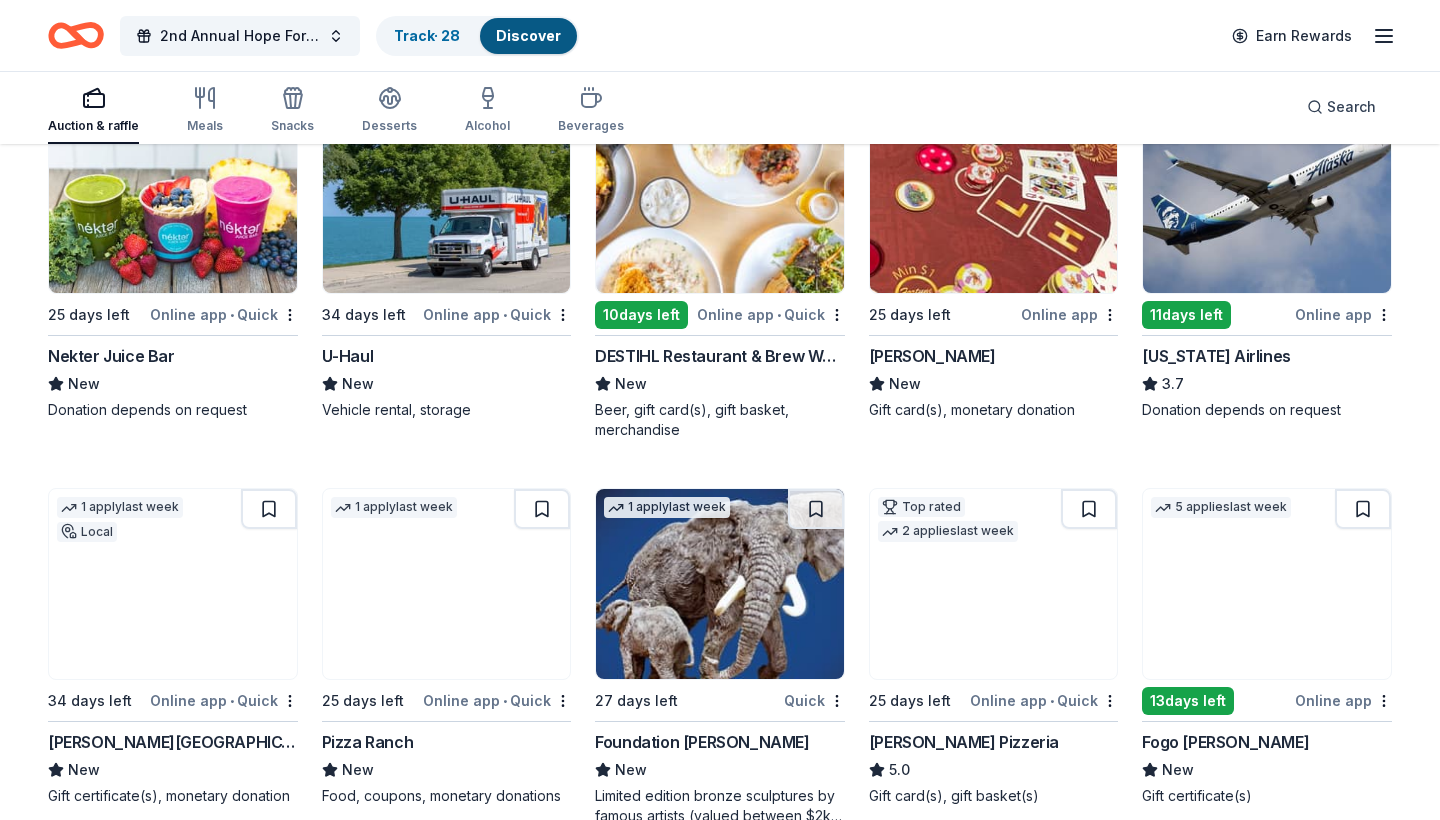 scroll, scrollTop: 7142, scrollLeft: 0, axis: vertical 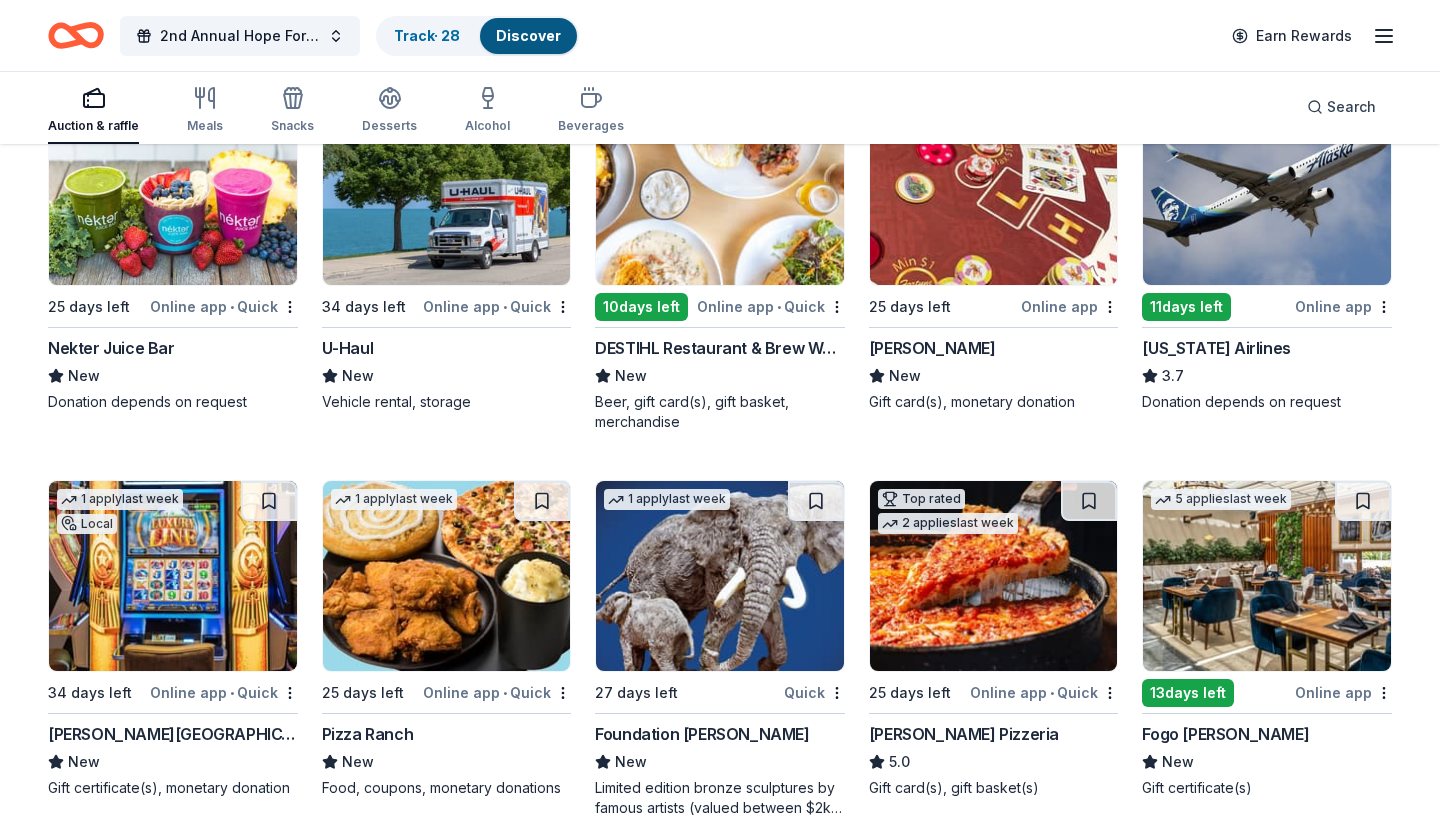 click at bounding box center (1267, 190) 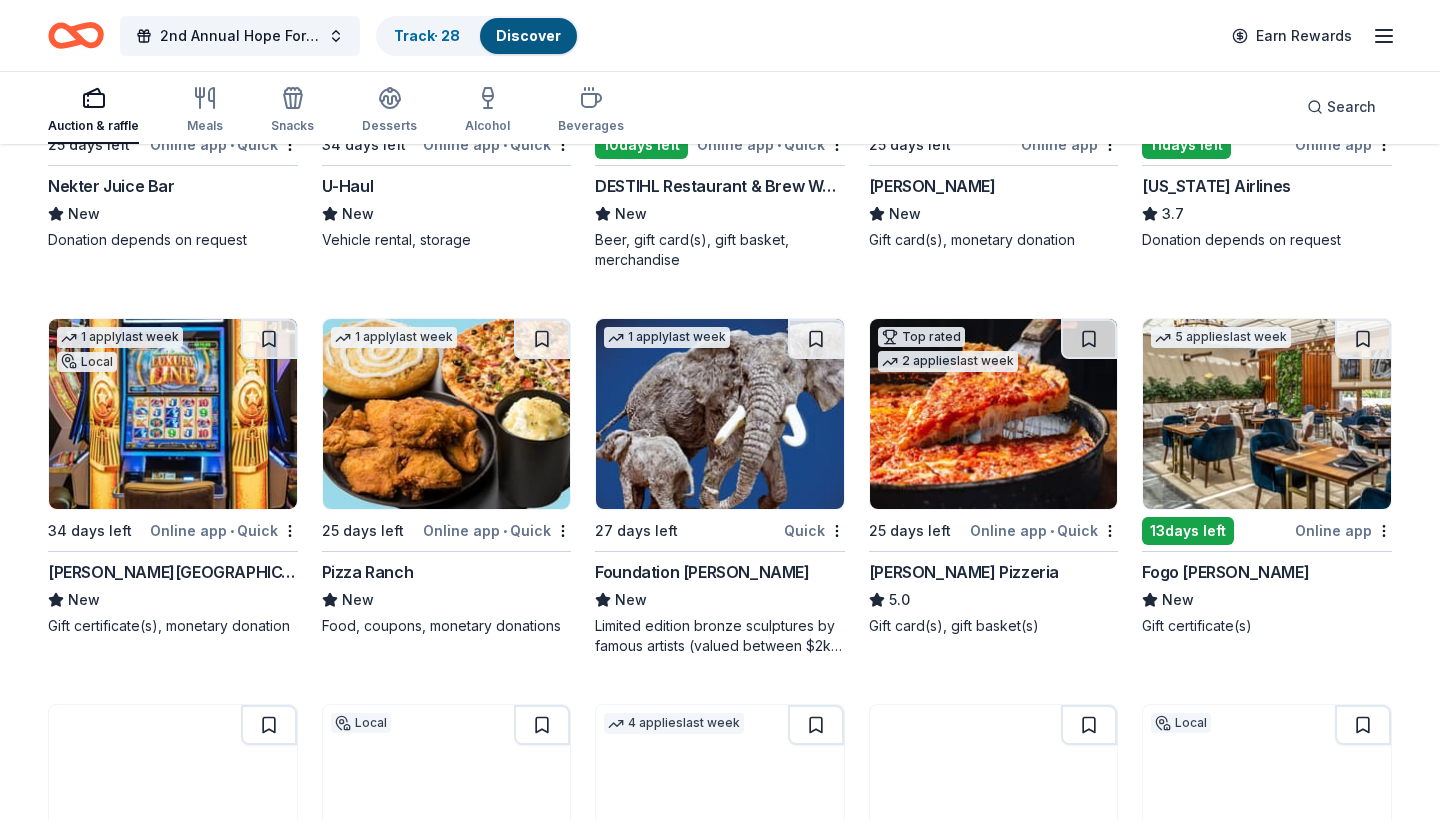 scroll, scrollTop: 7315, scrollLeft: 0, axis: vertical 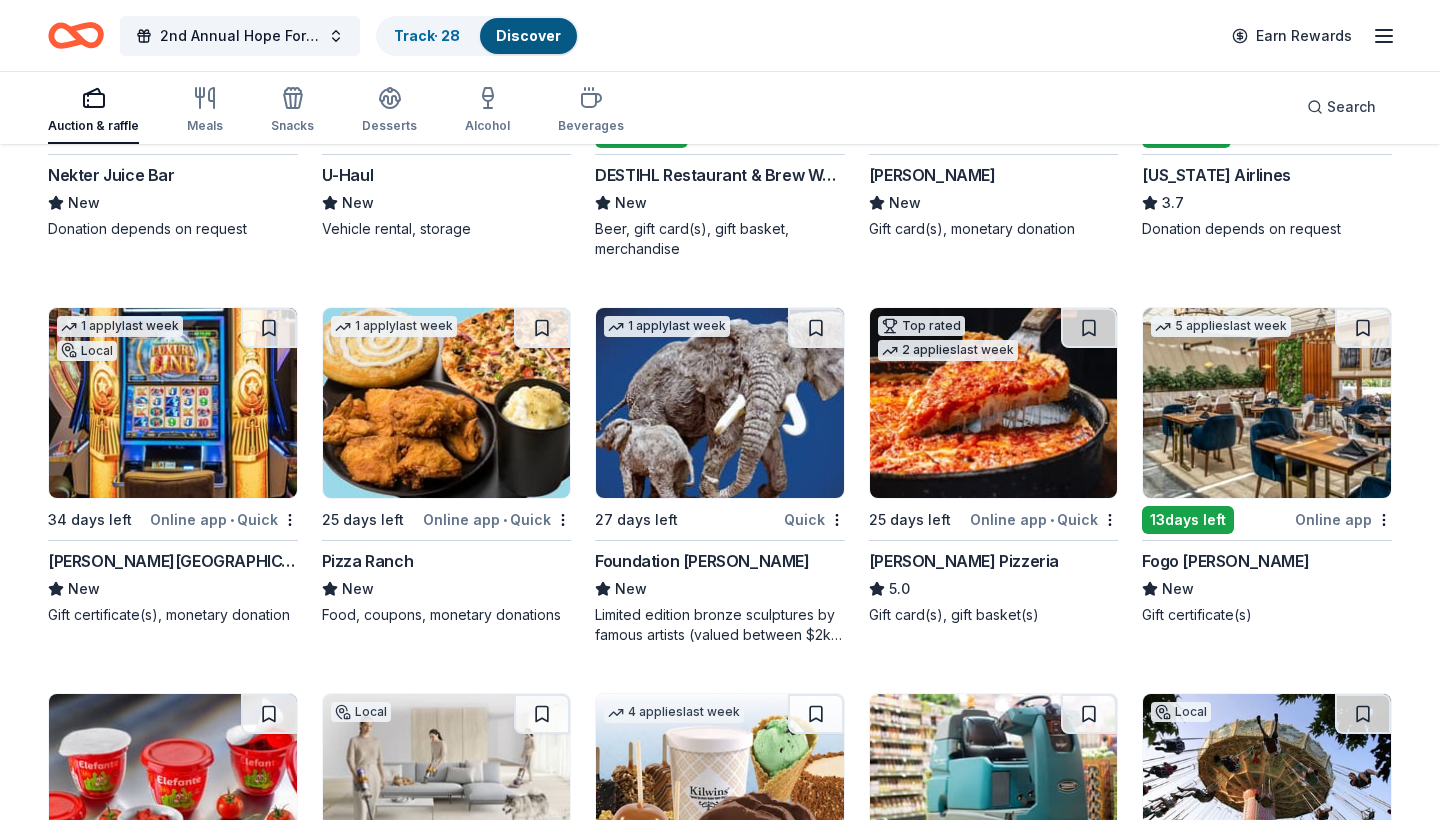 click at bounding box center [1267, 403] 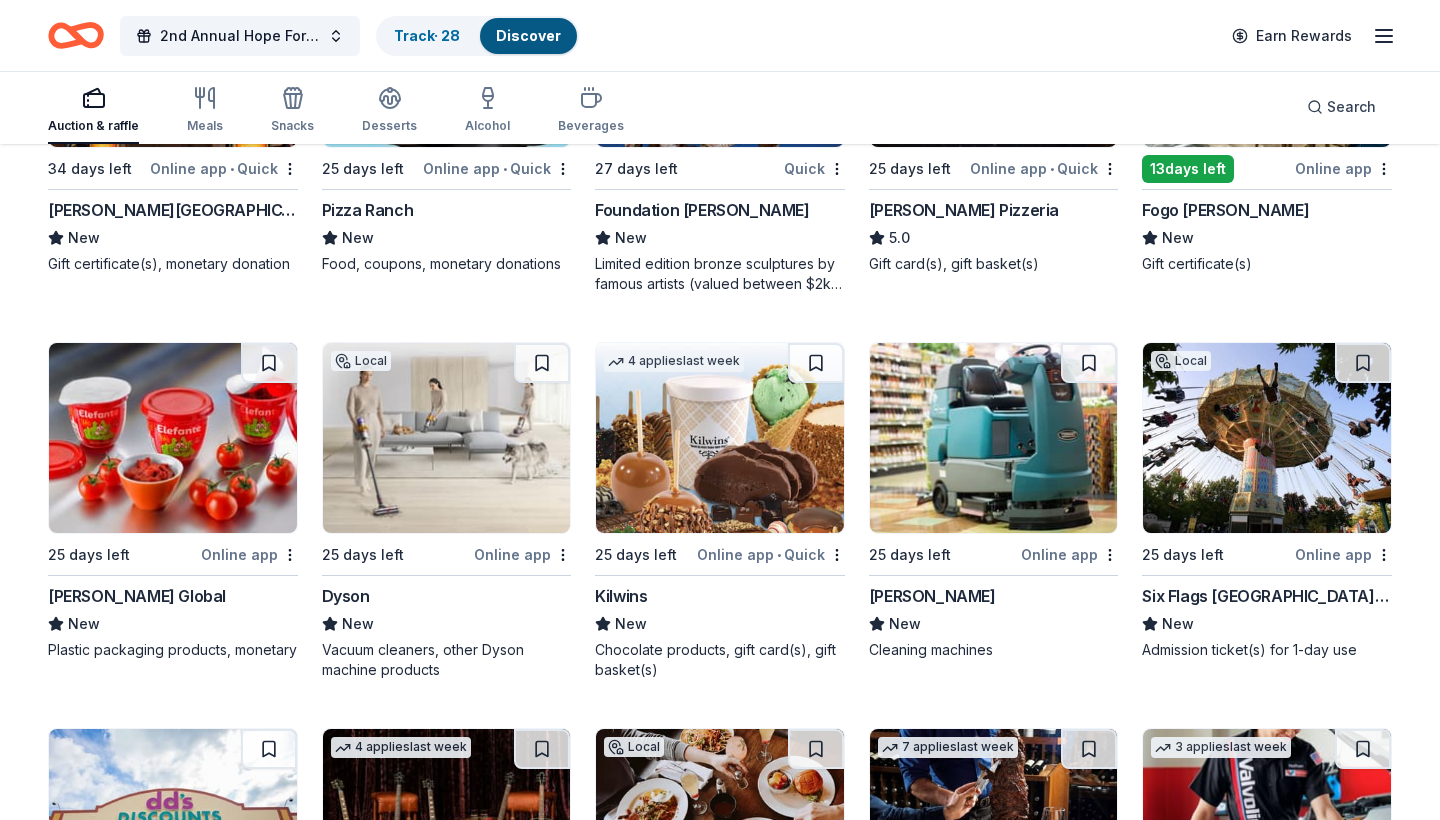 scroll, scrollTop: 7673, scrollLeft: 0, axis: vertical 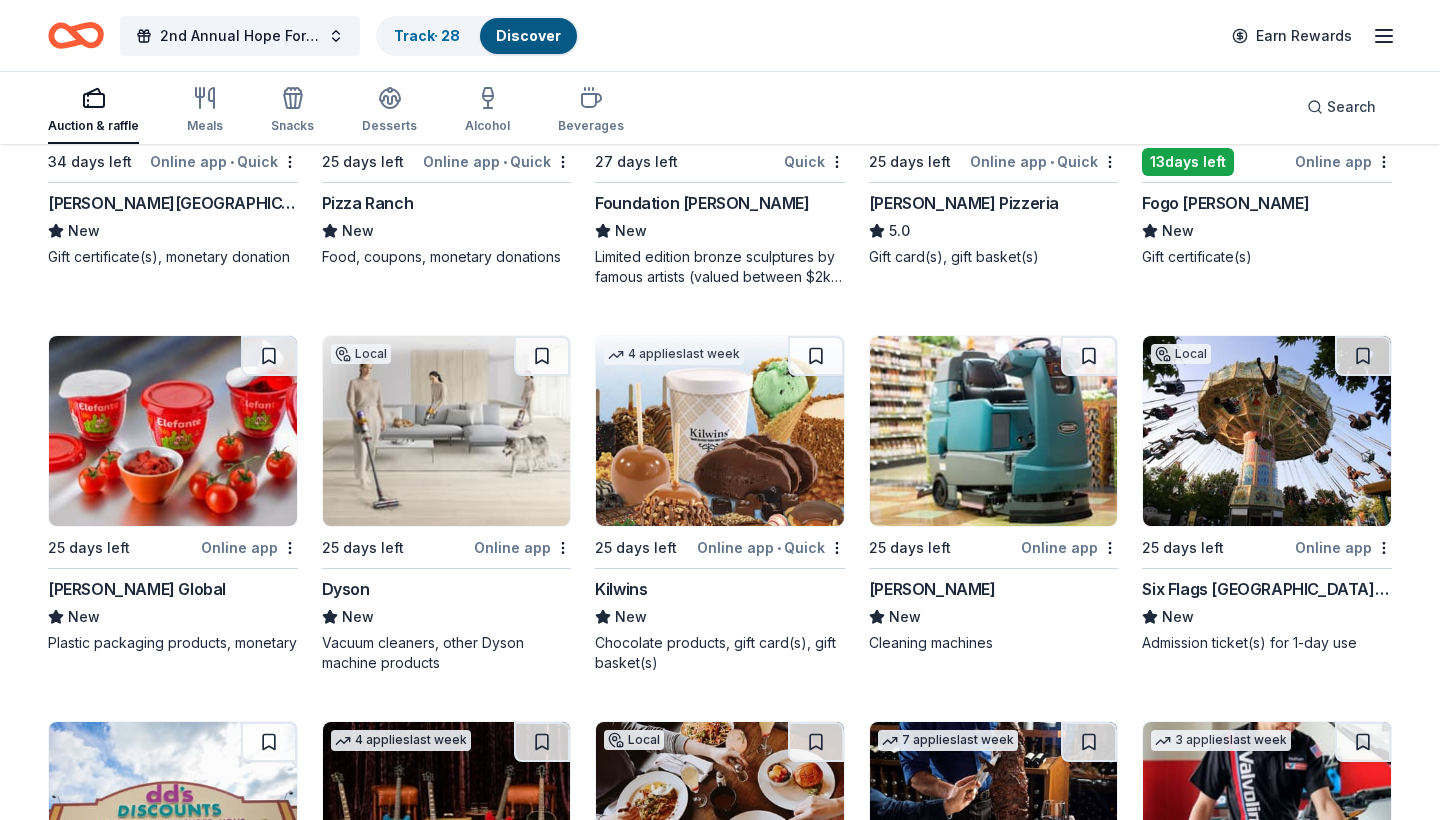 click at bounding box center (1267, 431) 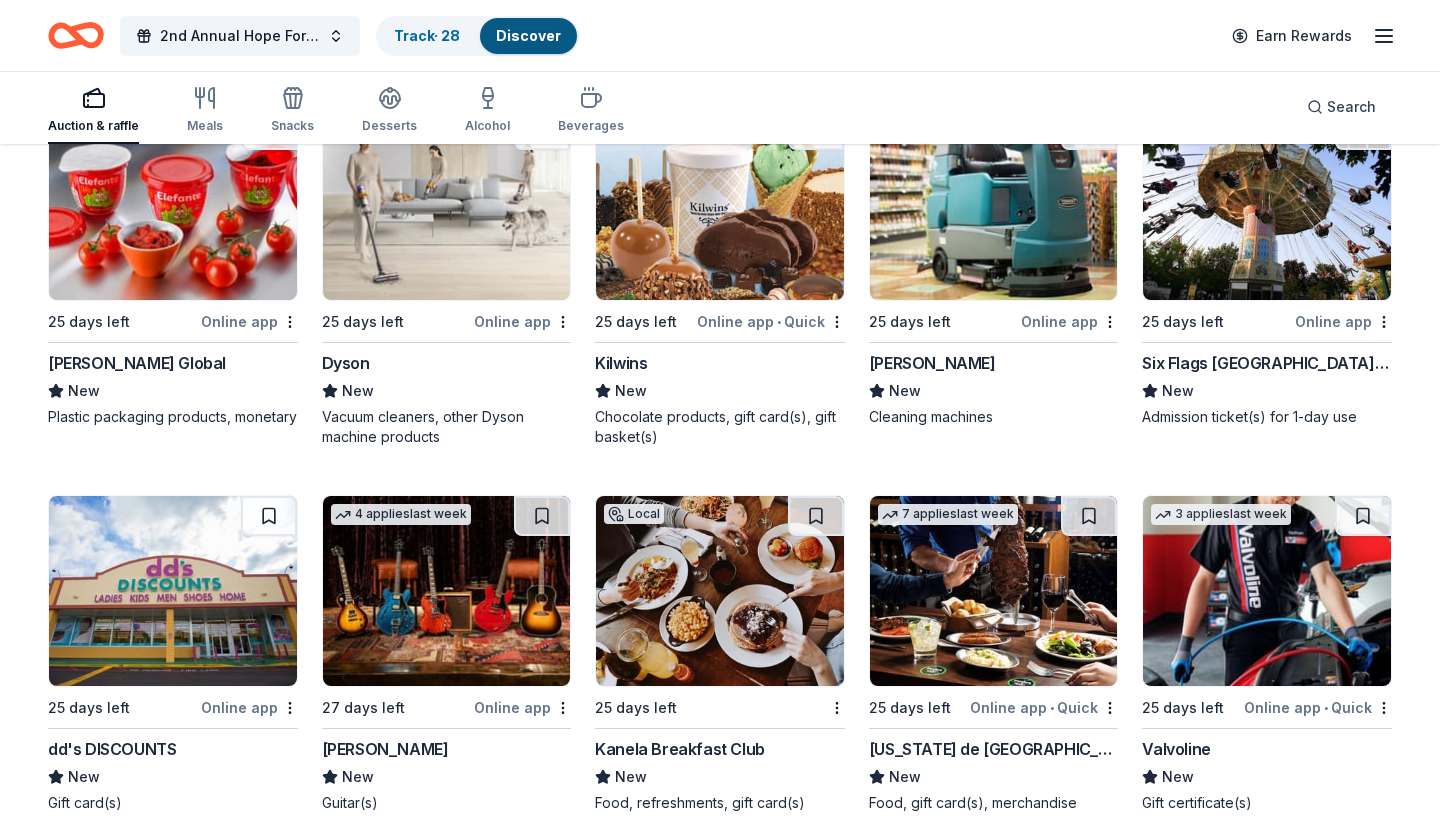 scroll, scrollTop: 7950, scrollLeft: 0, axis: vertical 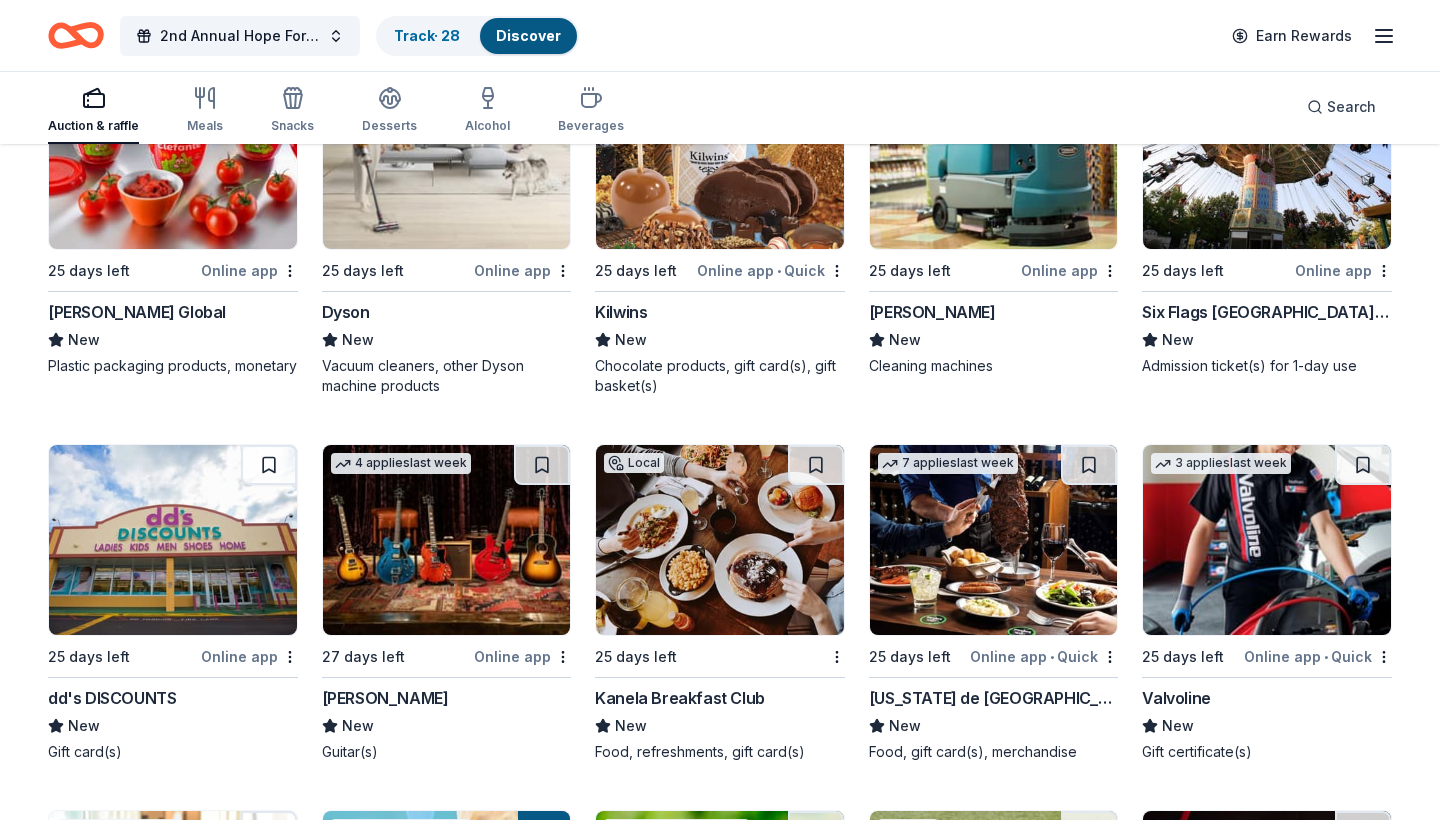 click at bounding box center [447, 540] 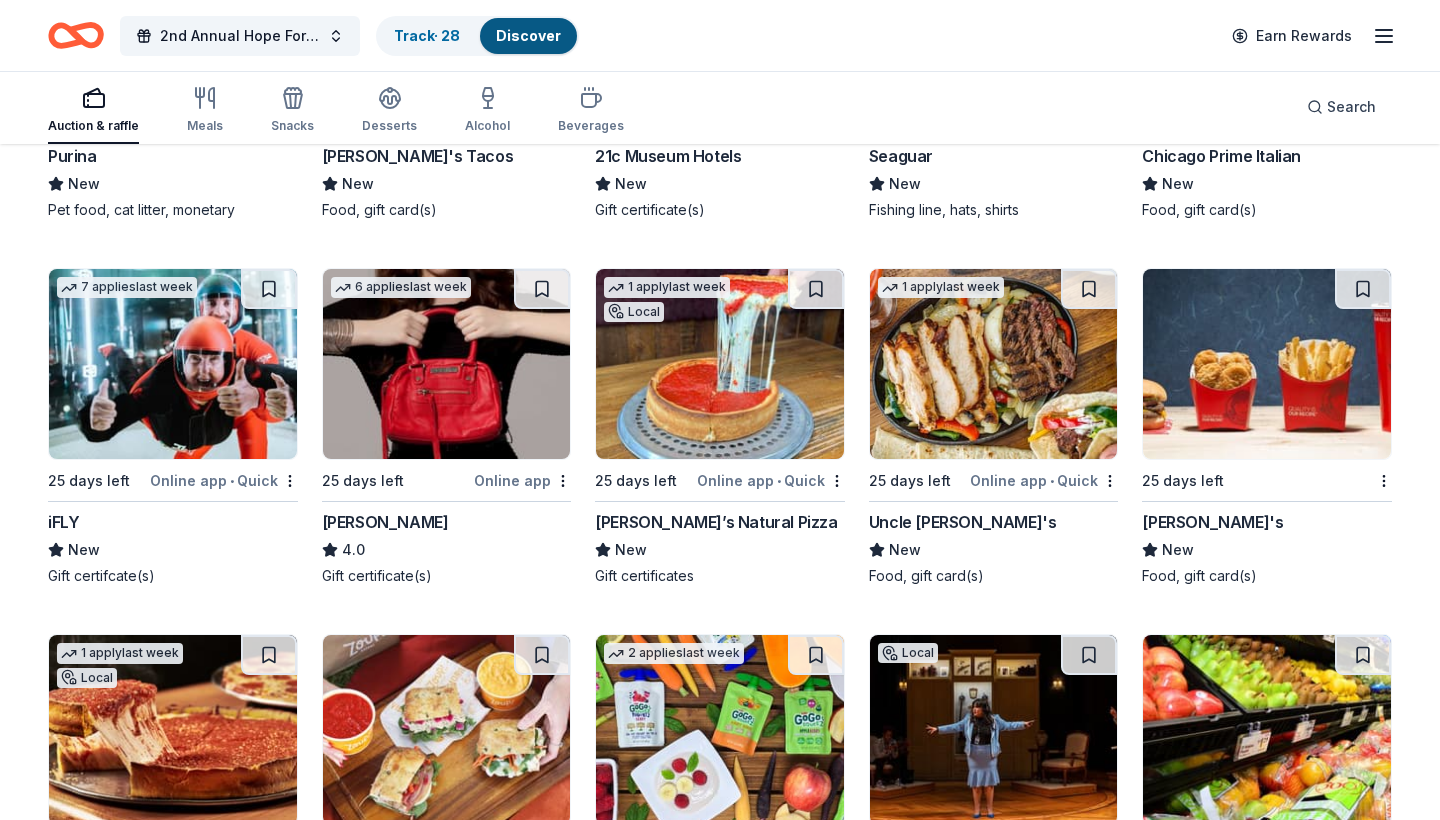 scroll, scrollTop: 11483, scrollLeft: 0, axis: vertical 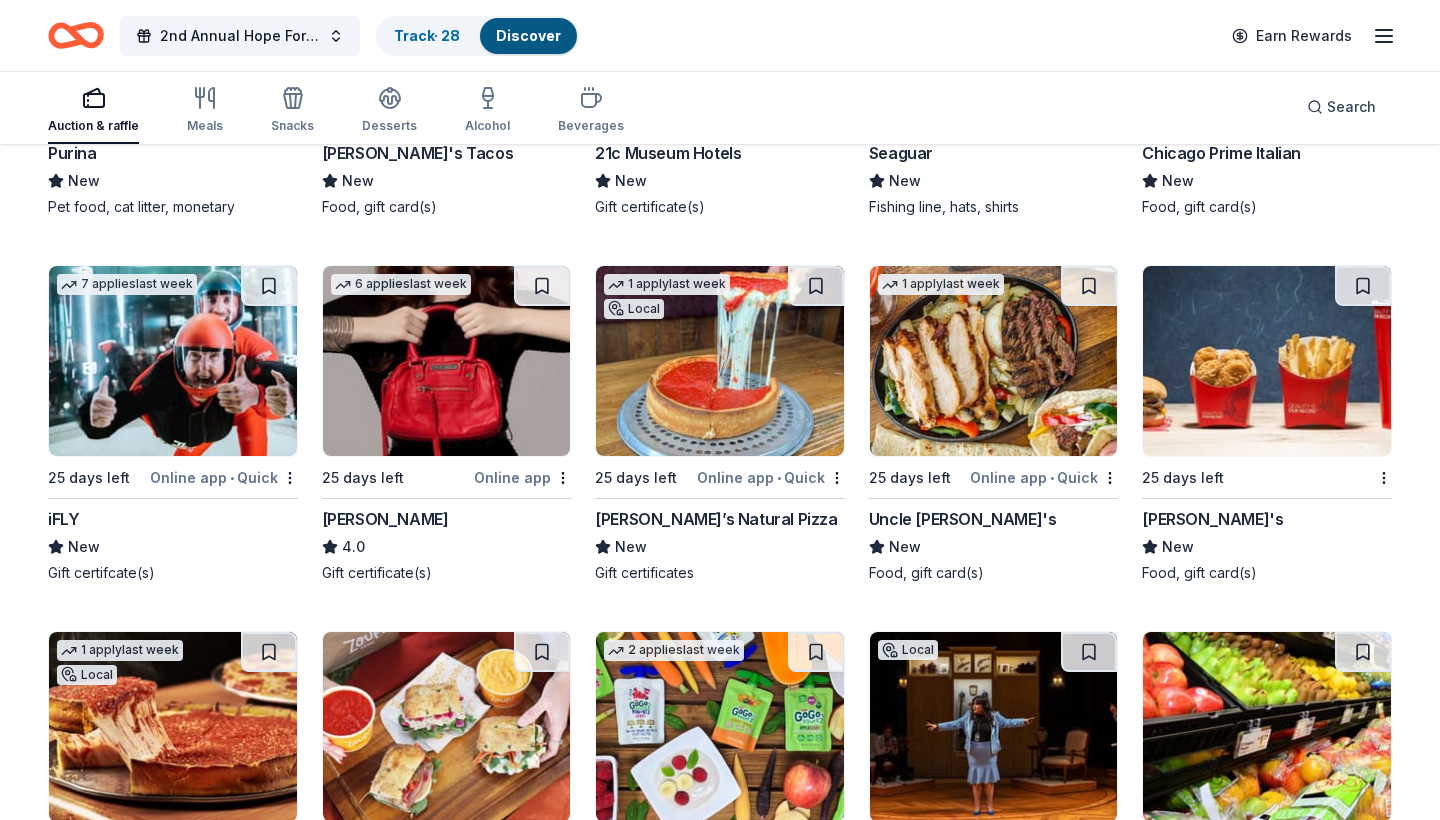 click at bounding box center (173, 361) 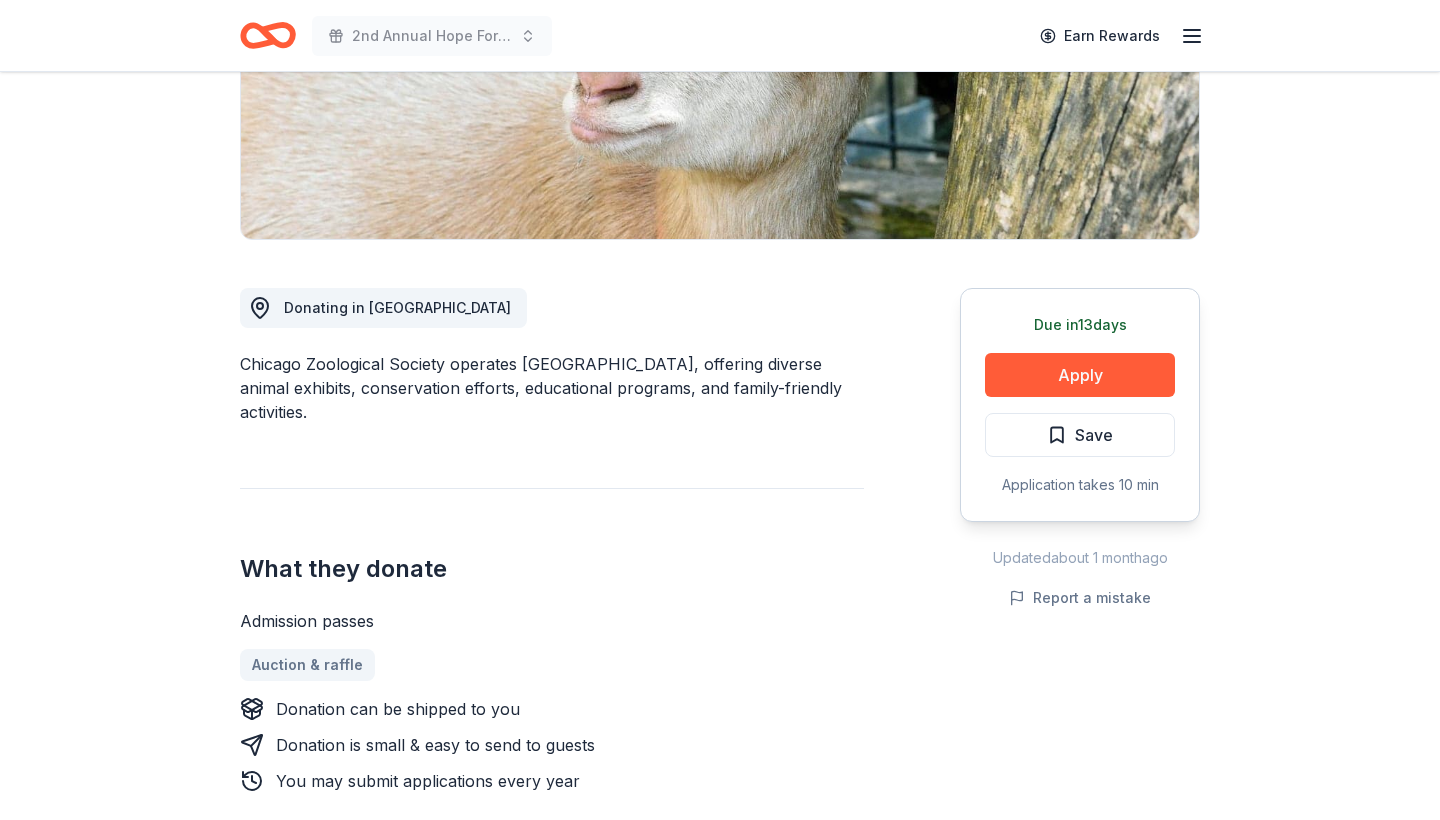 scroll, scrollTop: 357, scrollLeft: 0, axis: vertical 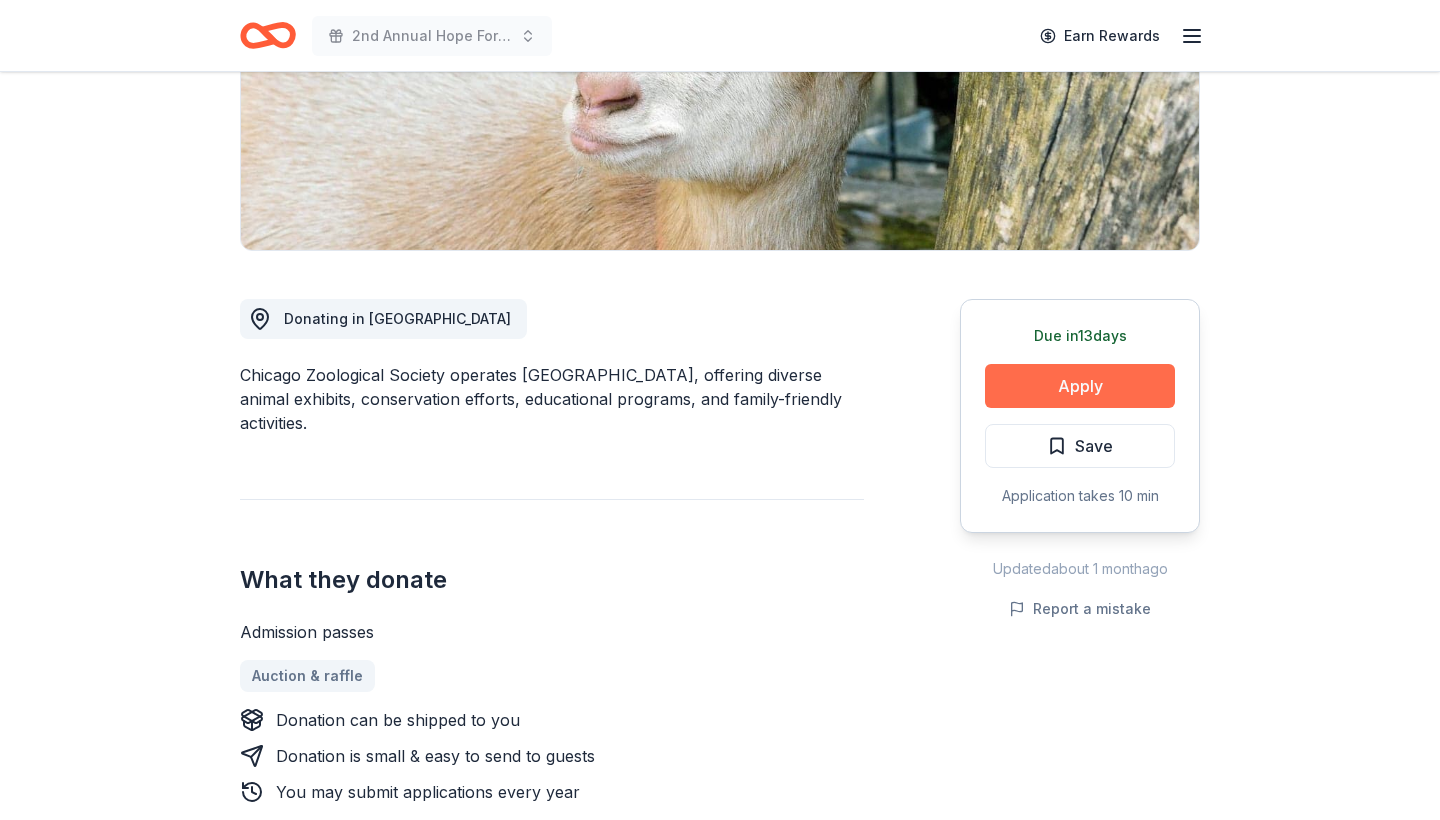 click on "Apply" at bounding box center (1080, 386) 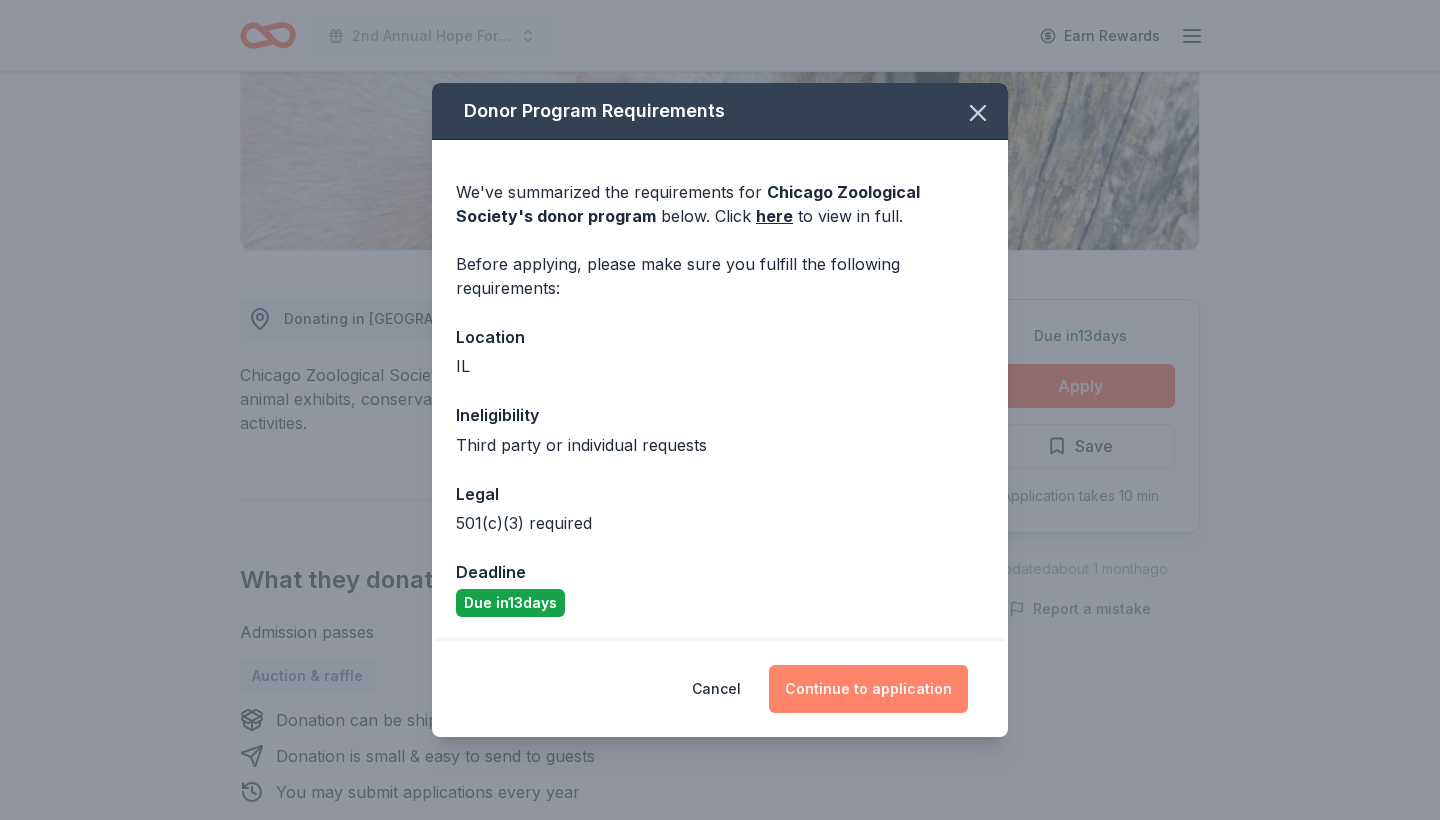 click on "Continue to application" at bounding box center (868, 689) 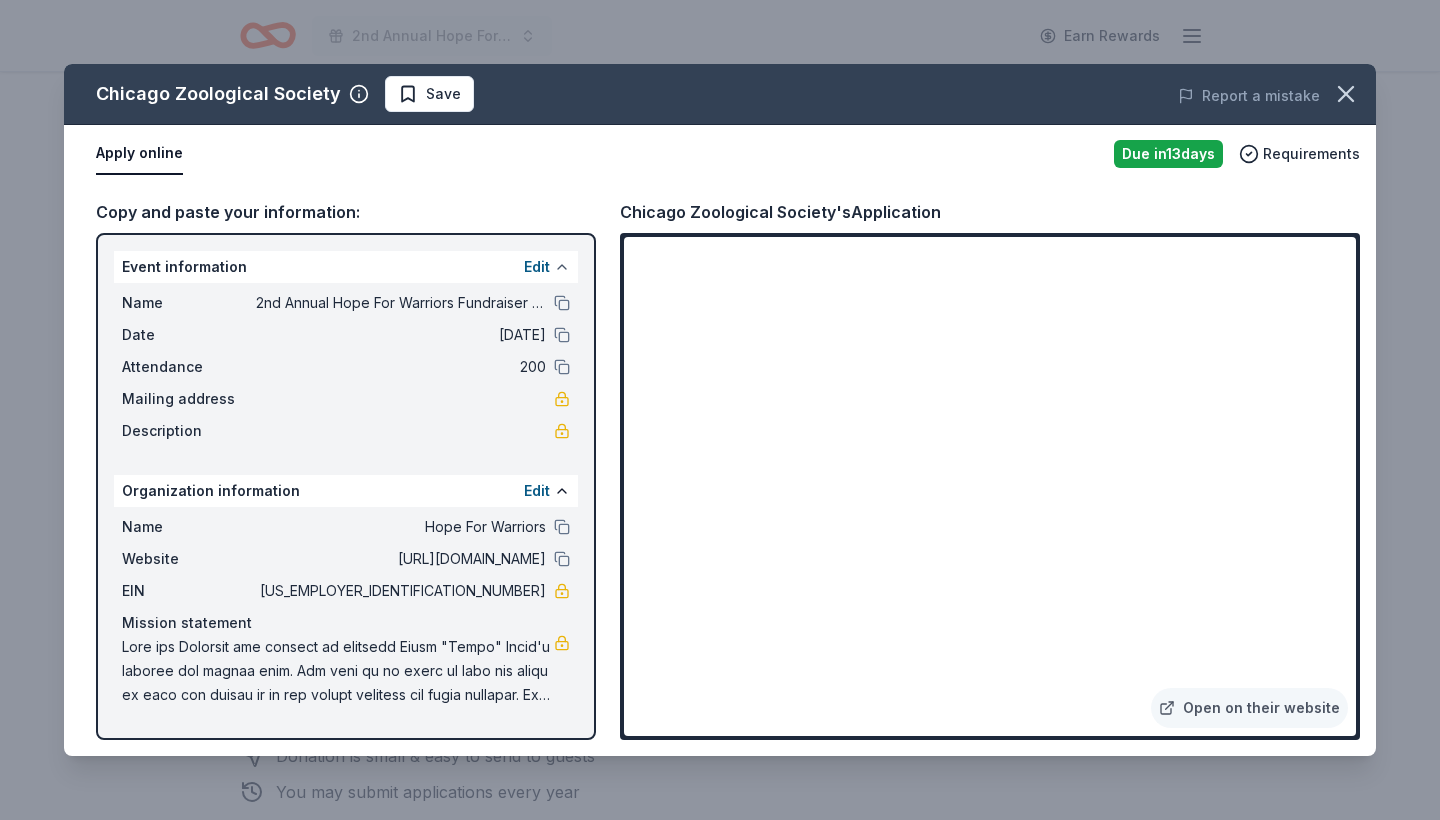 click at bounding box center (562, 267) 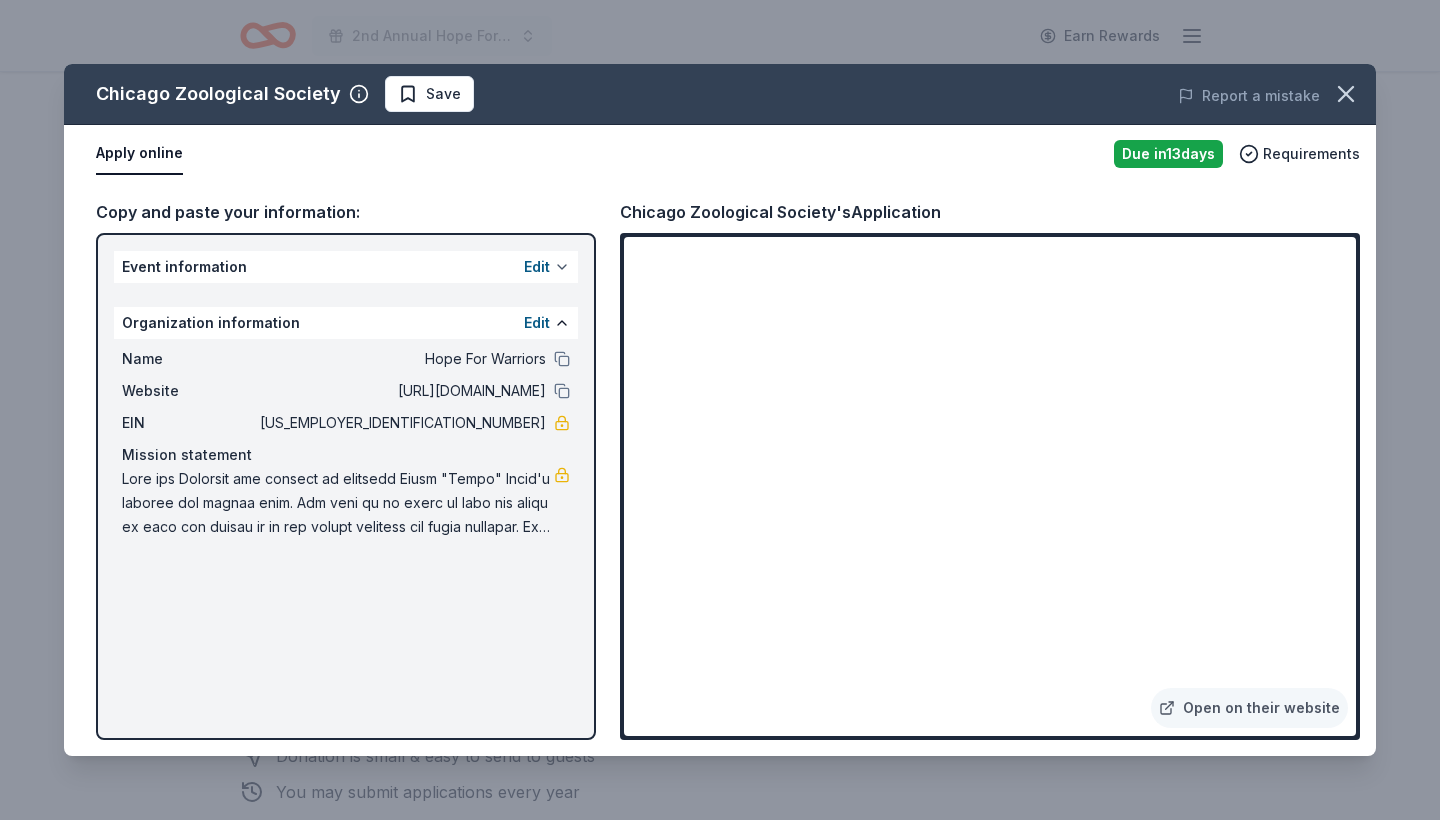 click at bounding box center (562, 267) 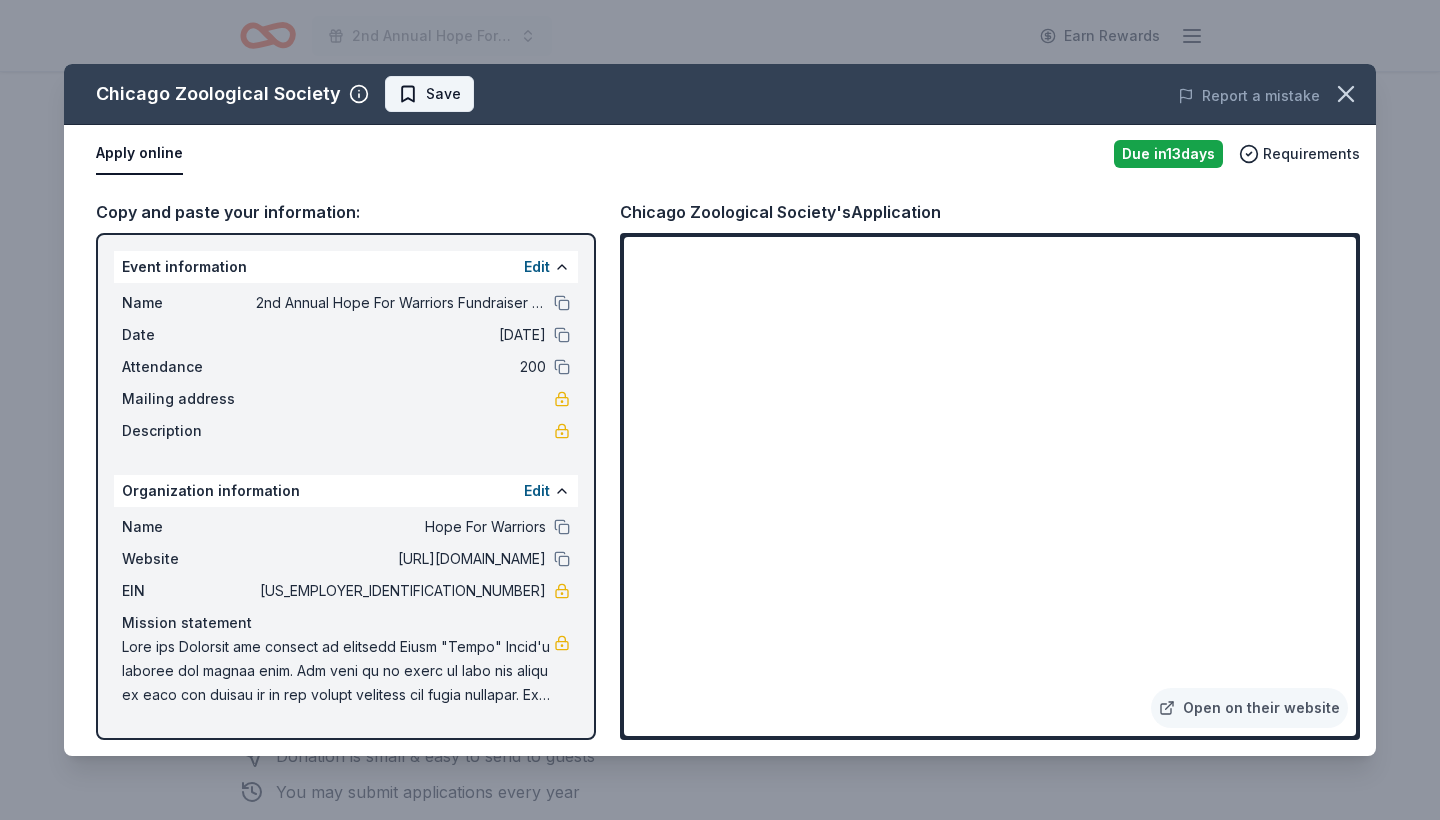 click on "Save" at bounding box center [443, 94] 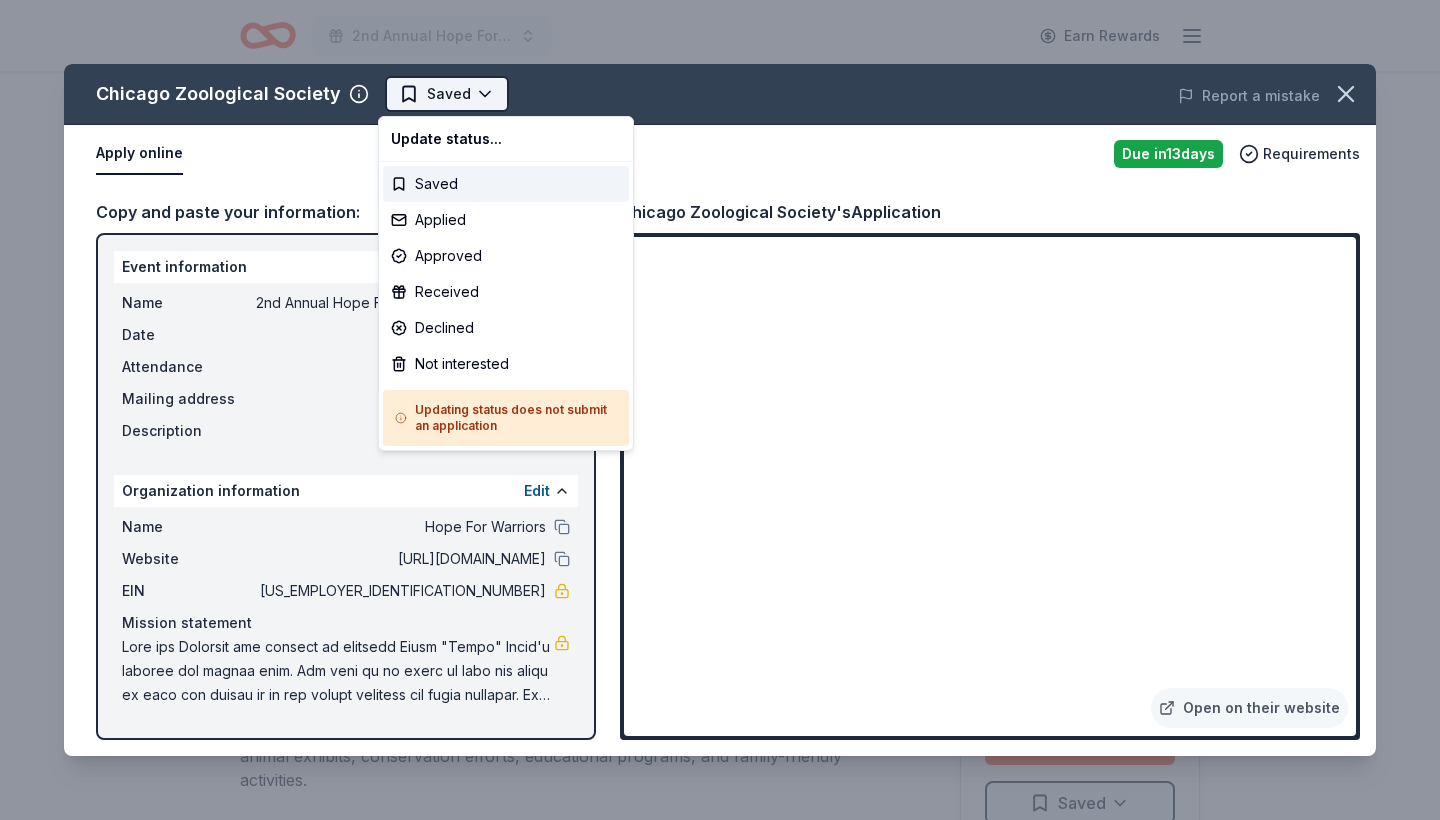 scroll, scrollTop: 0, scrollLeft: 0, axis: both 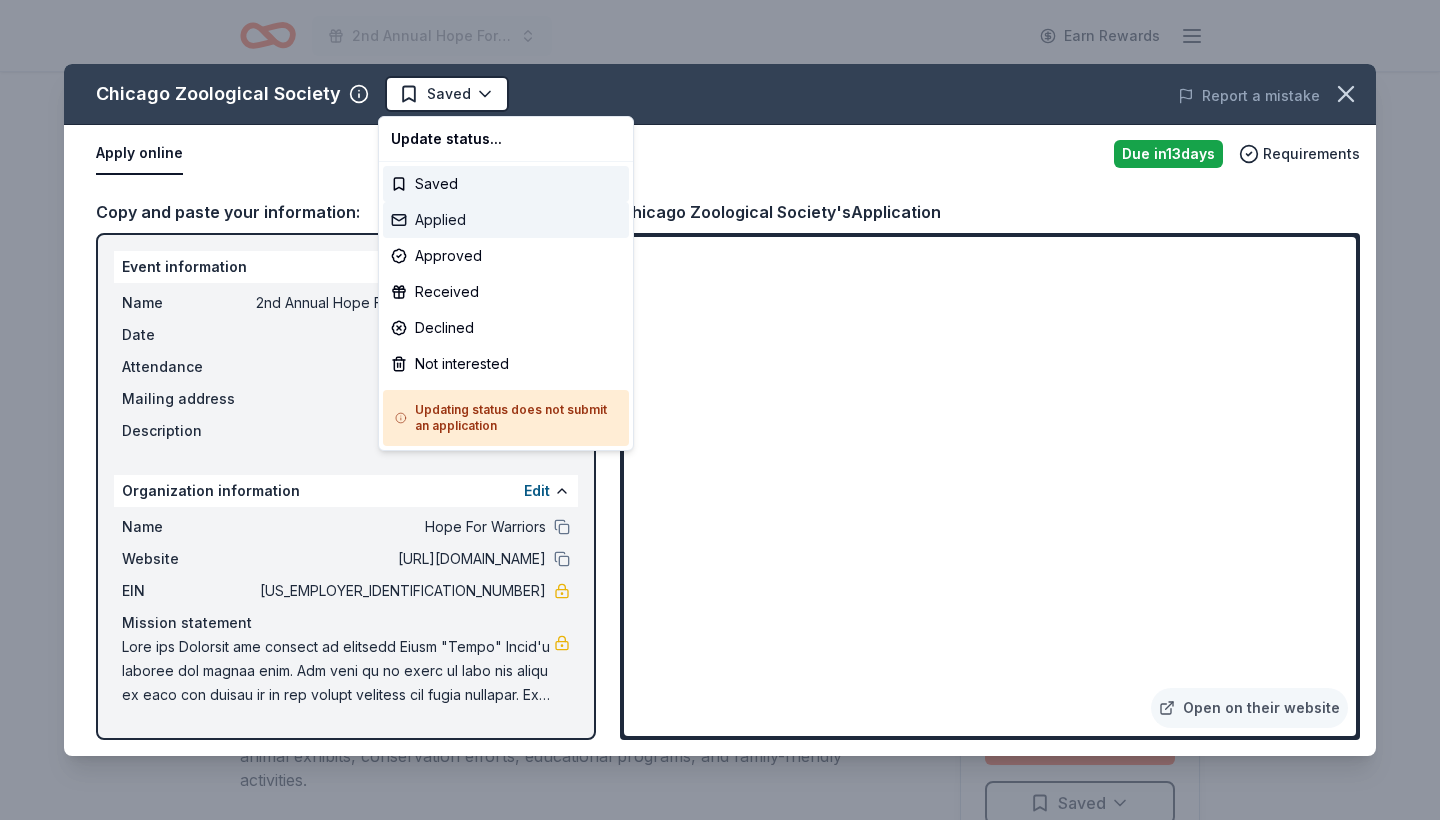 click on "Applied" at bounding box center (506, 220) 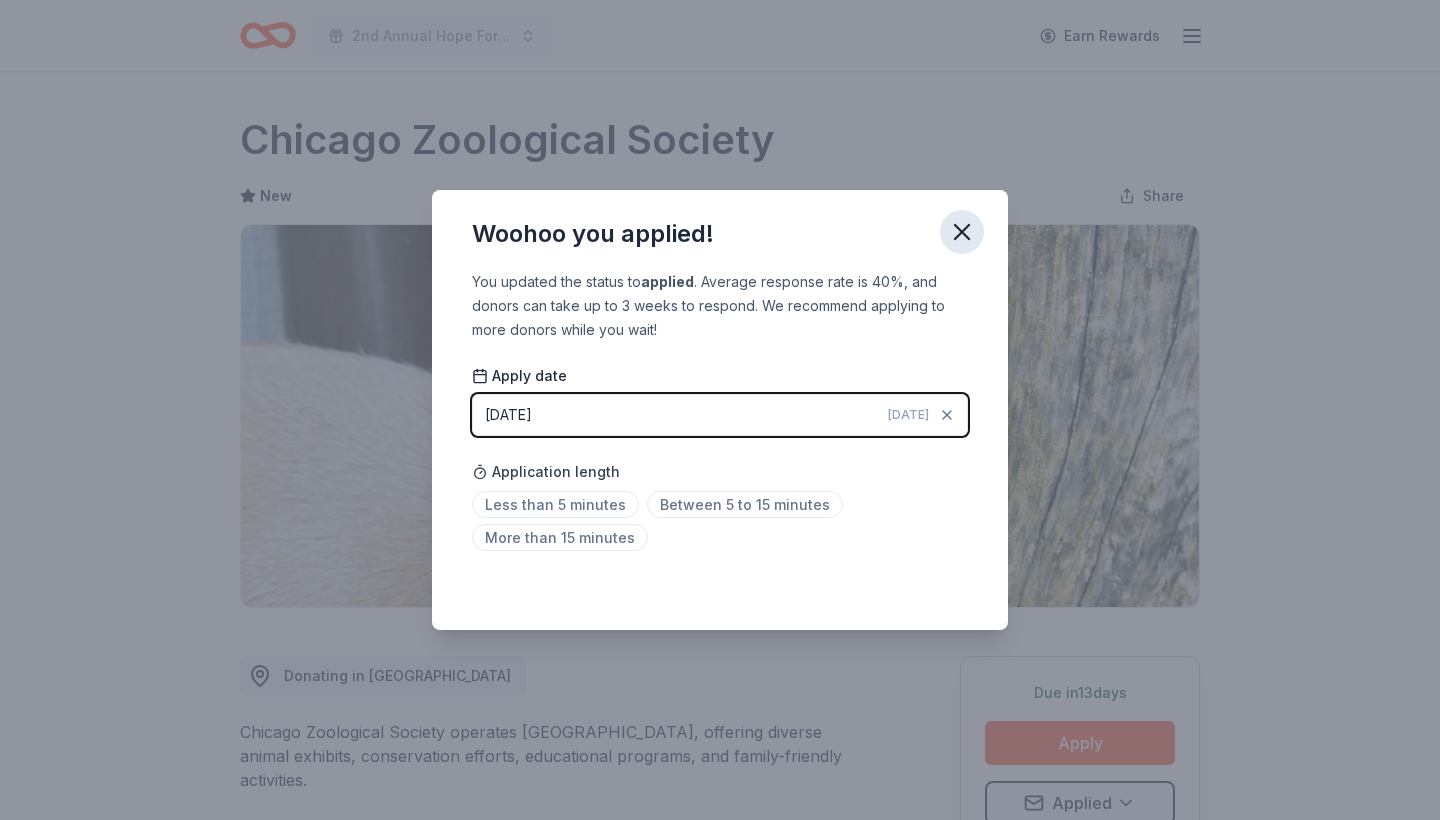 click 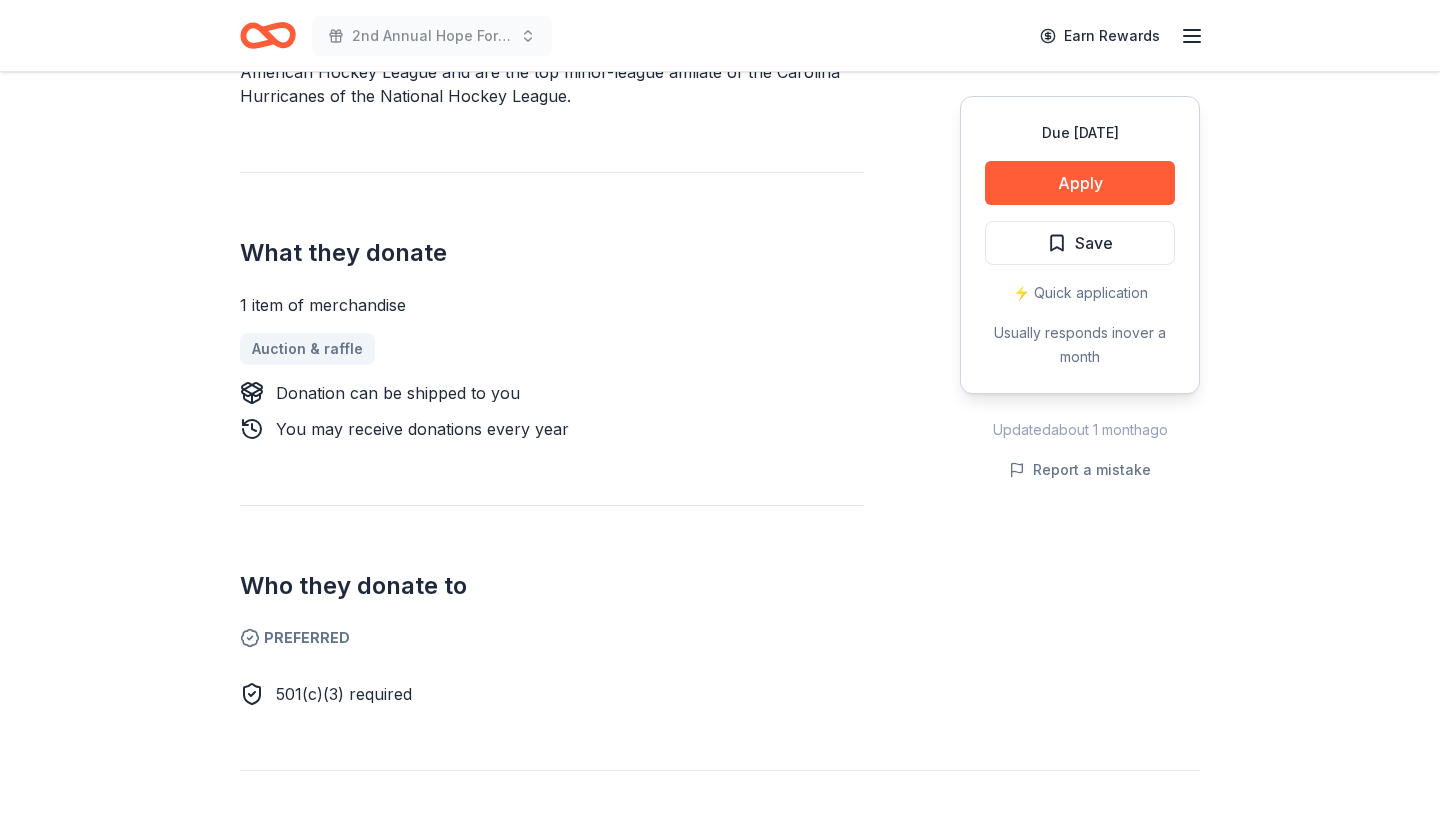 scroll, scrollTop: 701, scrollLeft: 0, axis: vertical 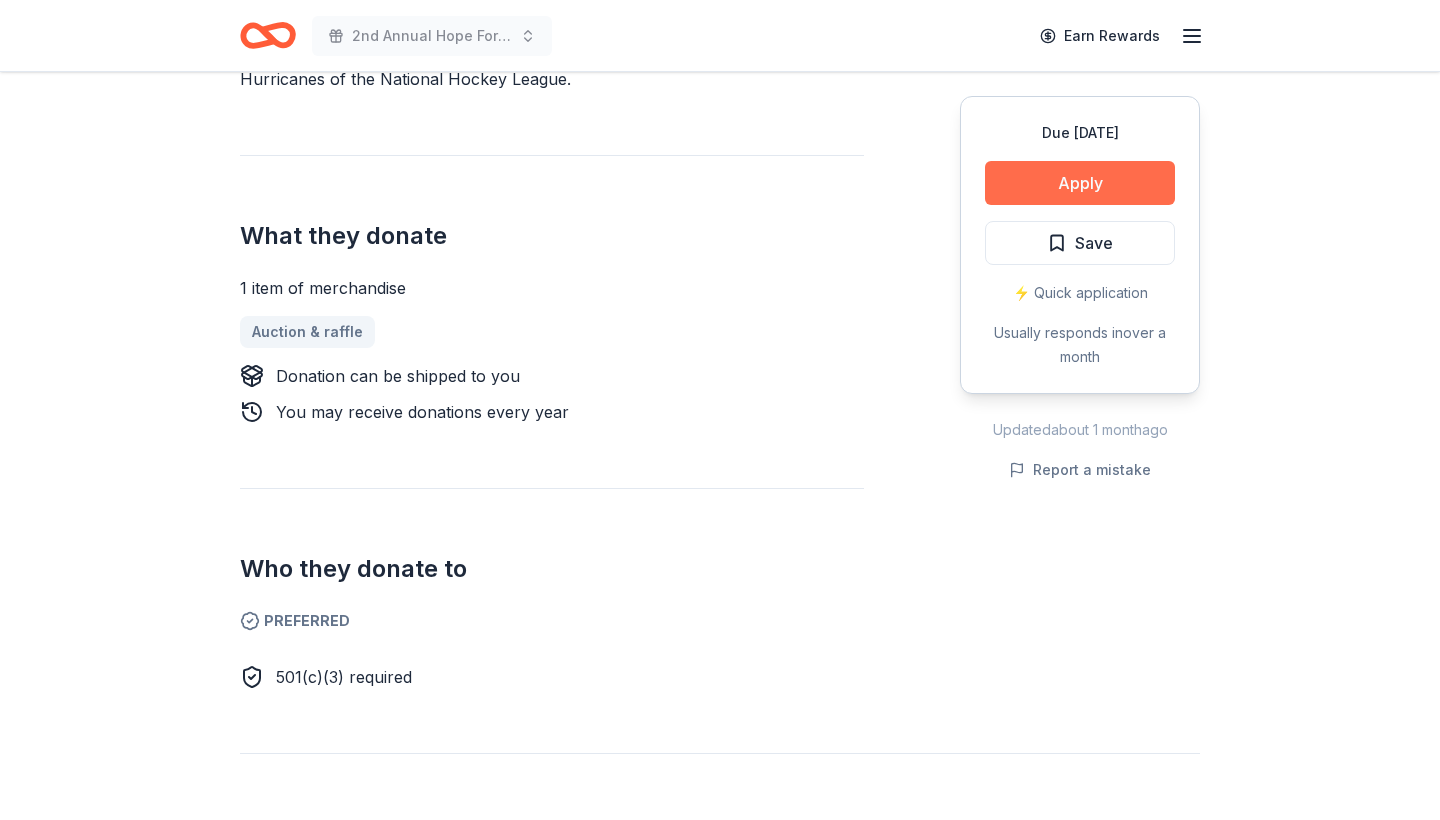 click on "Apply" at bounding box center (1080, 183) 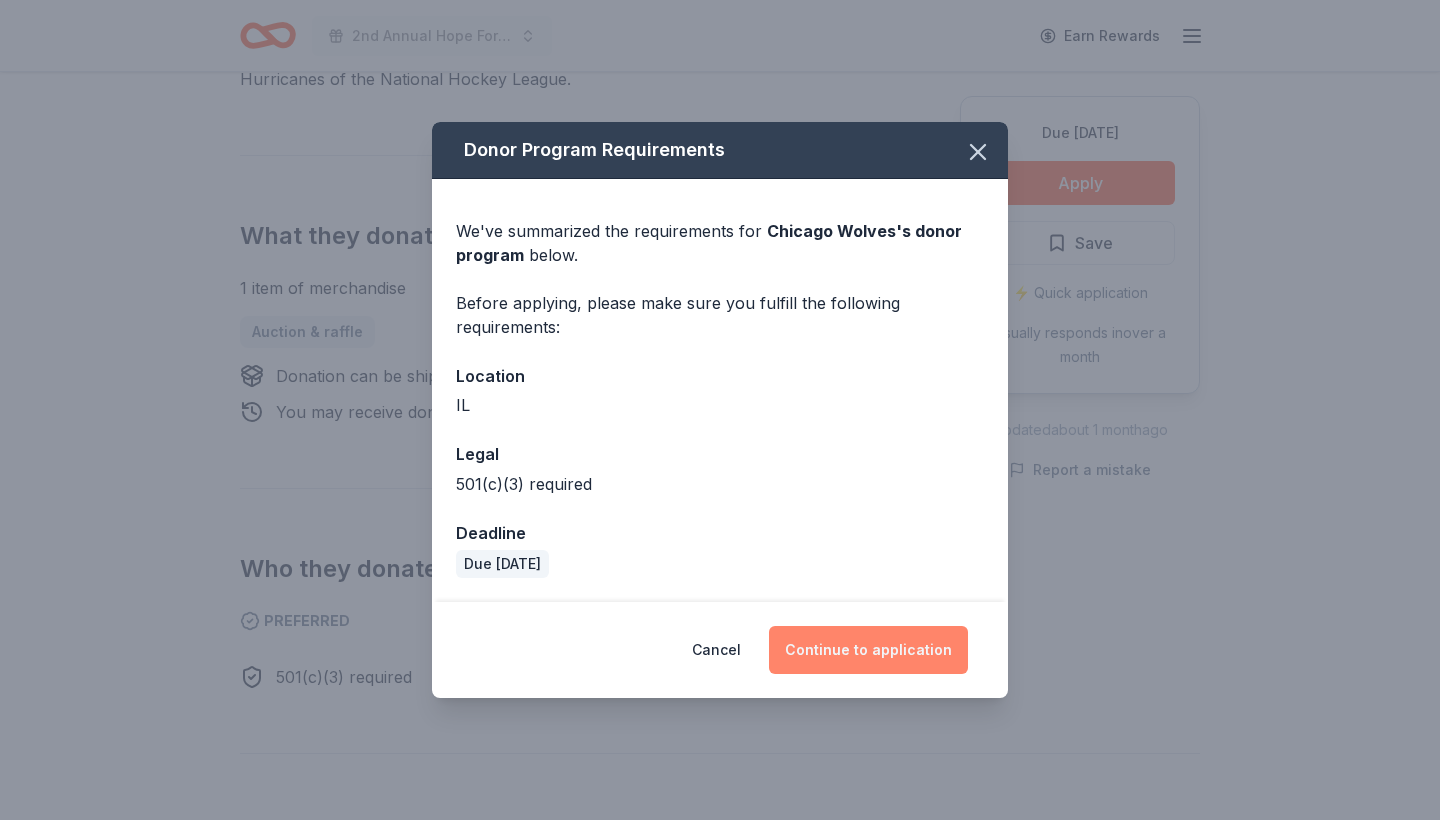 click on "Continue to application" at bounding box center (868, 650) 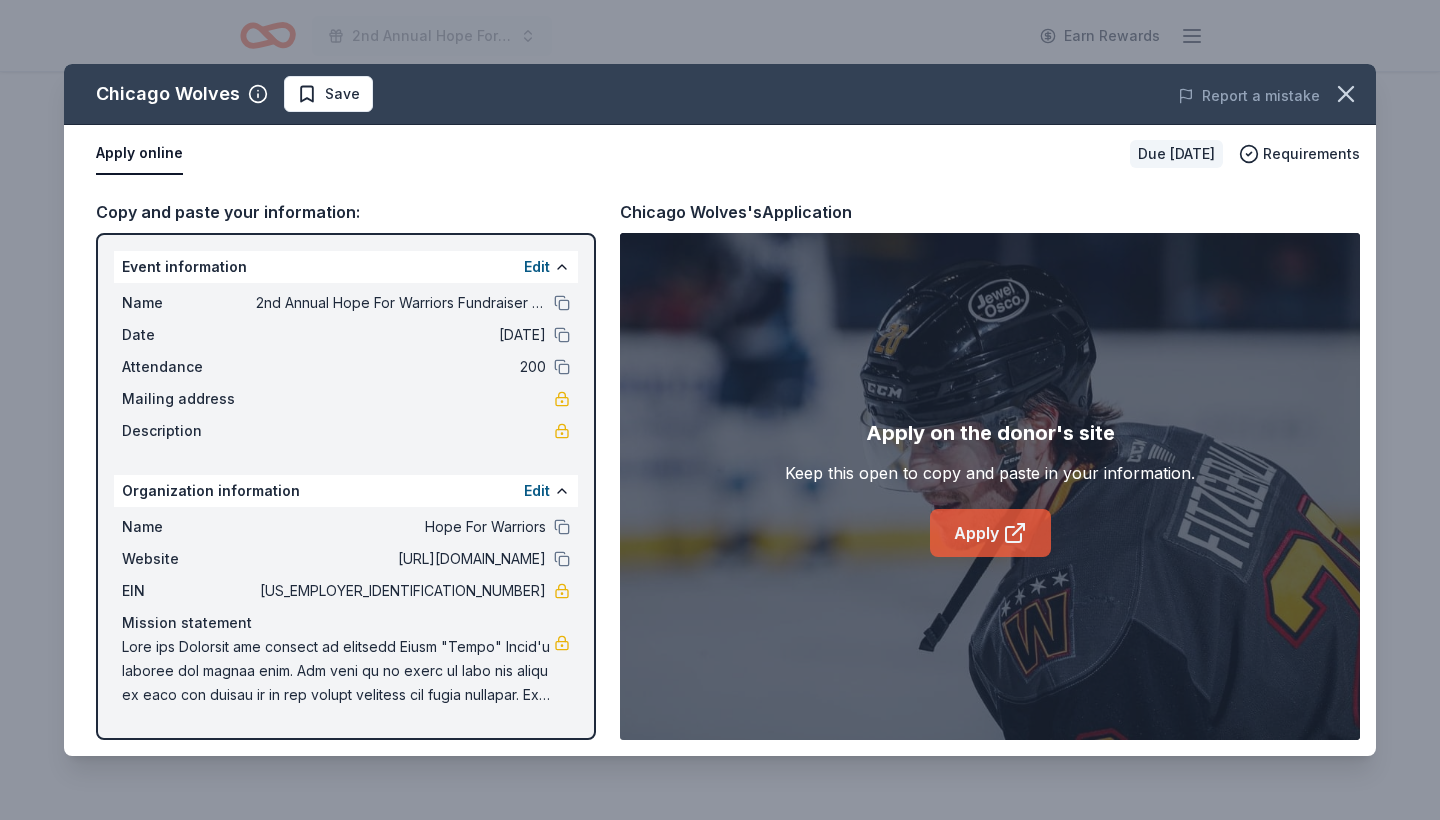 click on "Apply" at bounding box center (990, 533) 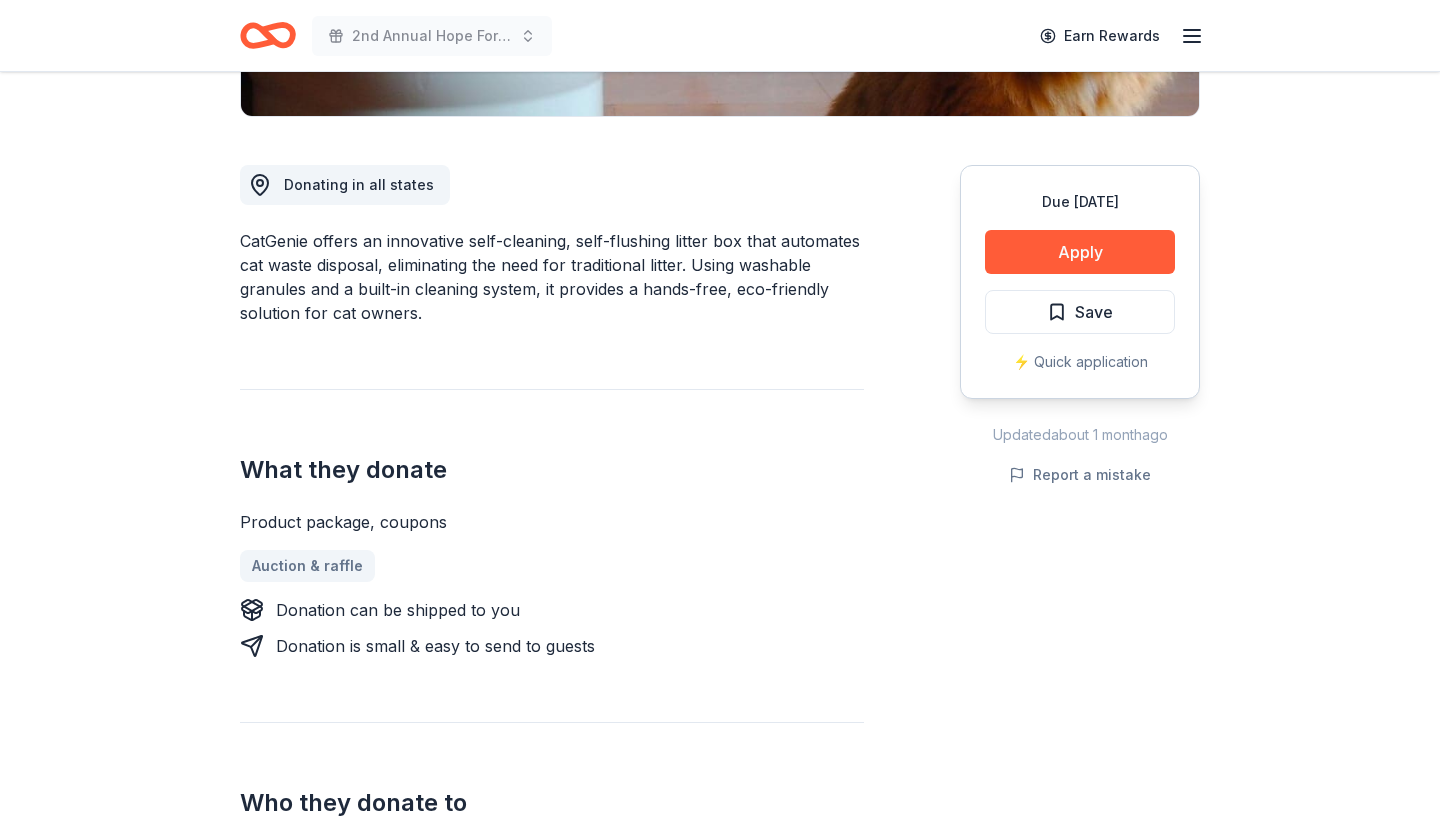scroll, scrollTop: 513, scrollLeft: 0, axis: vertical 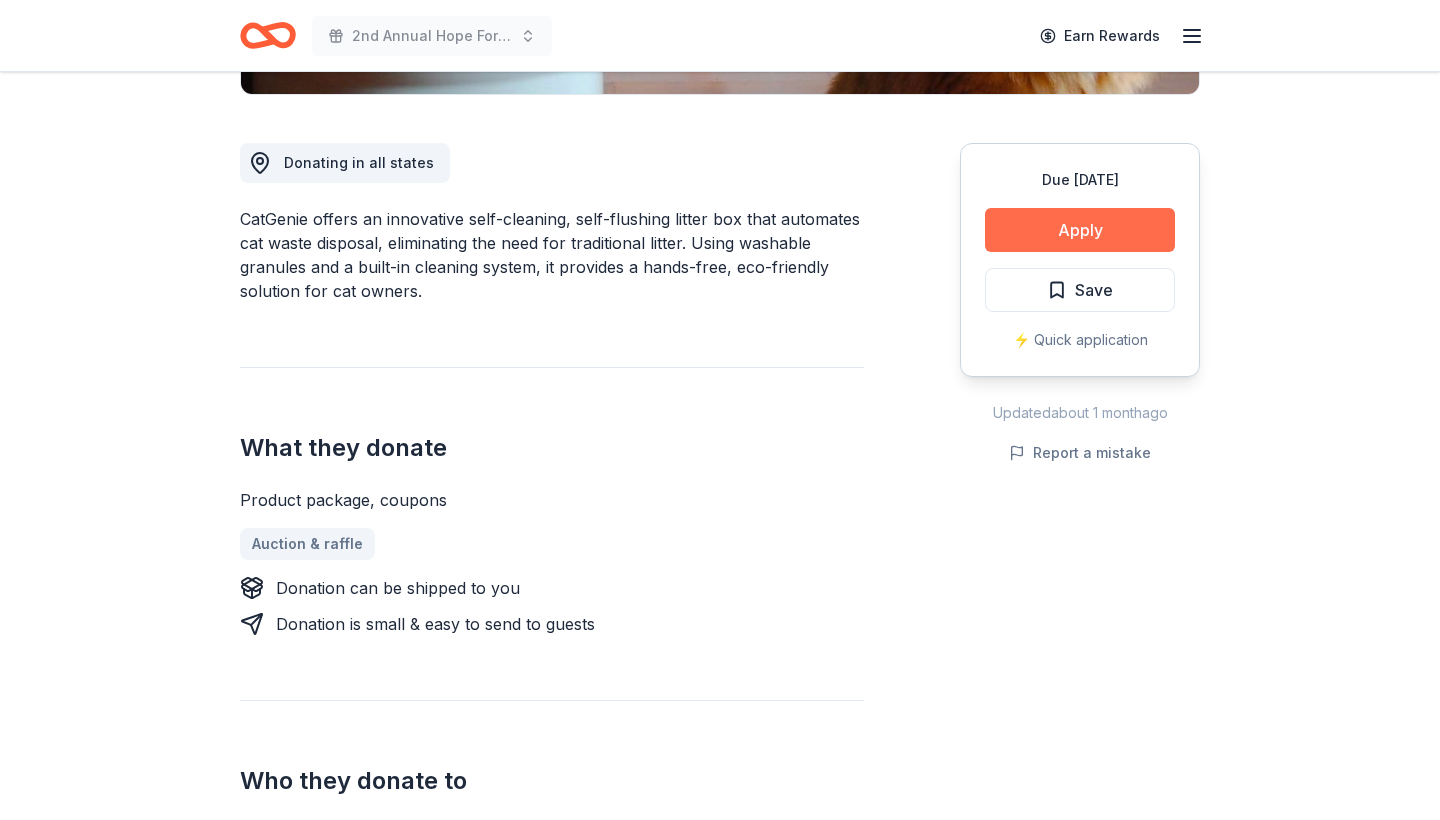 click on "Apply" at bounding box center [1080, 230] 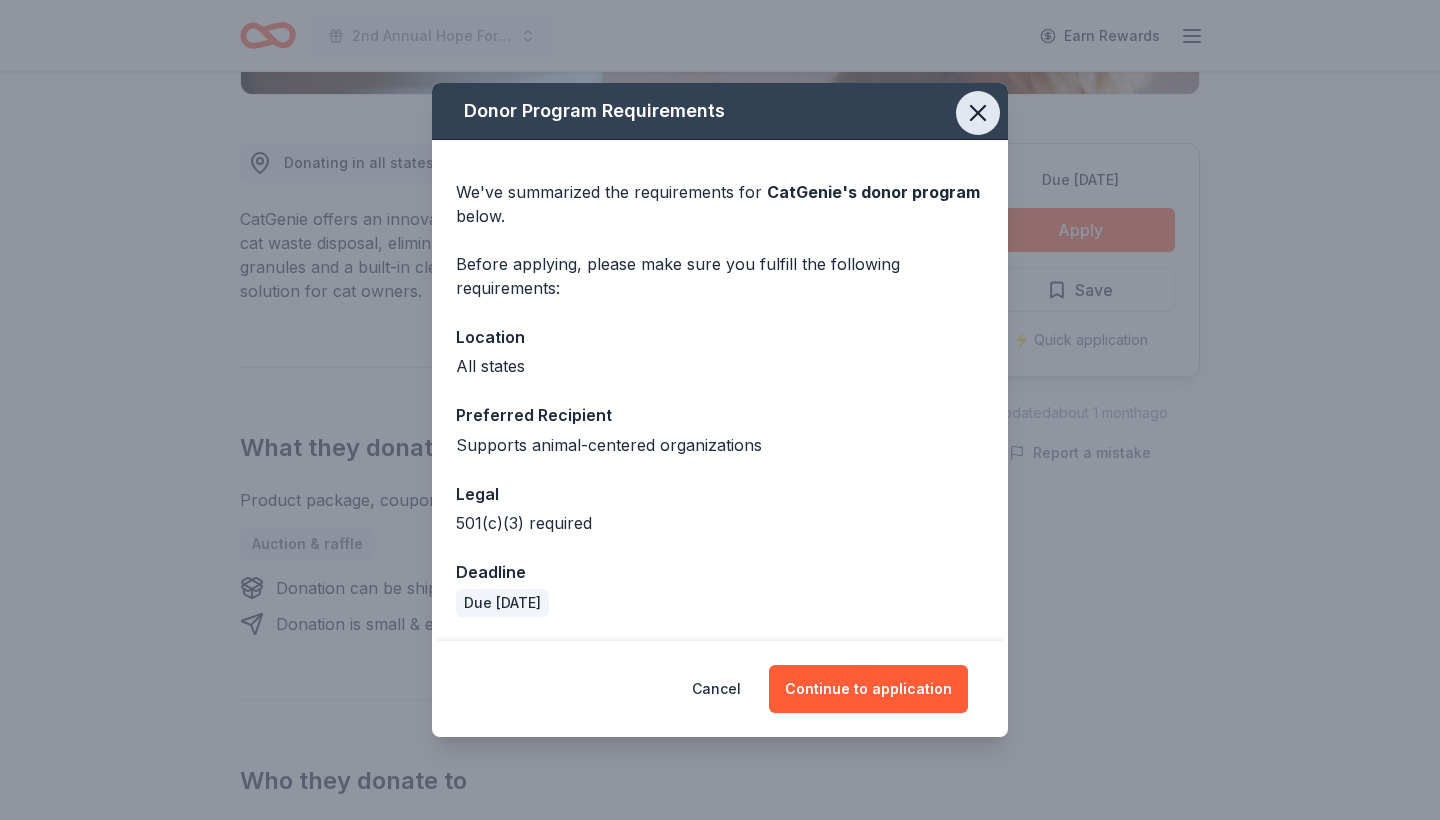 click 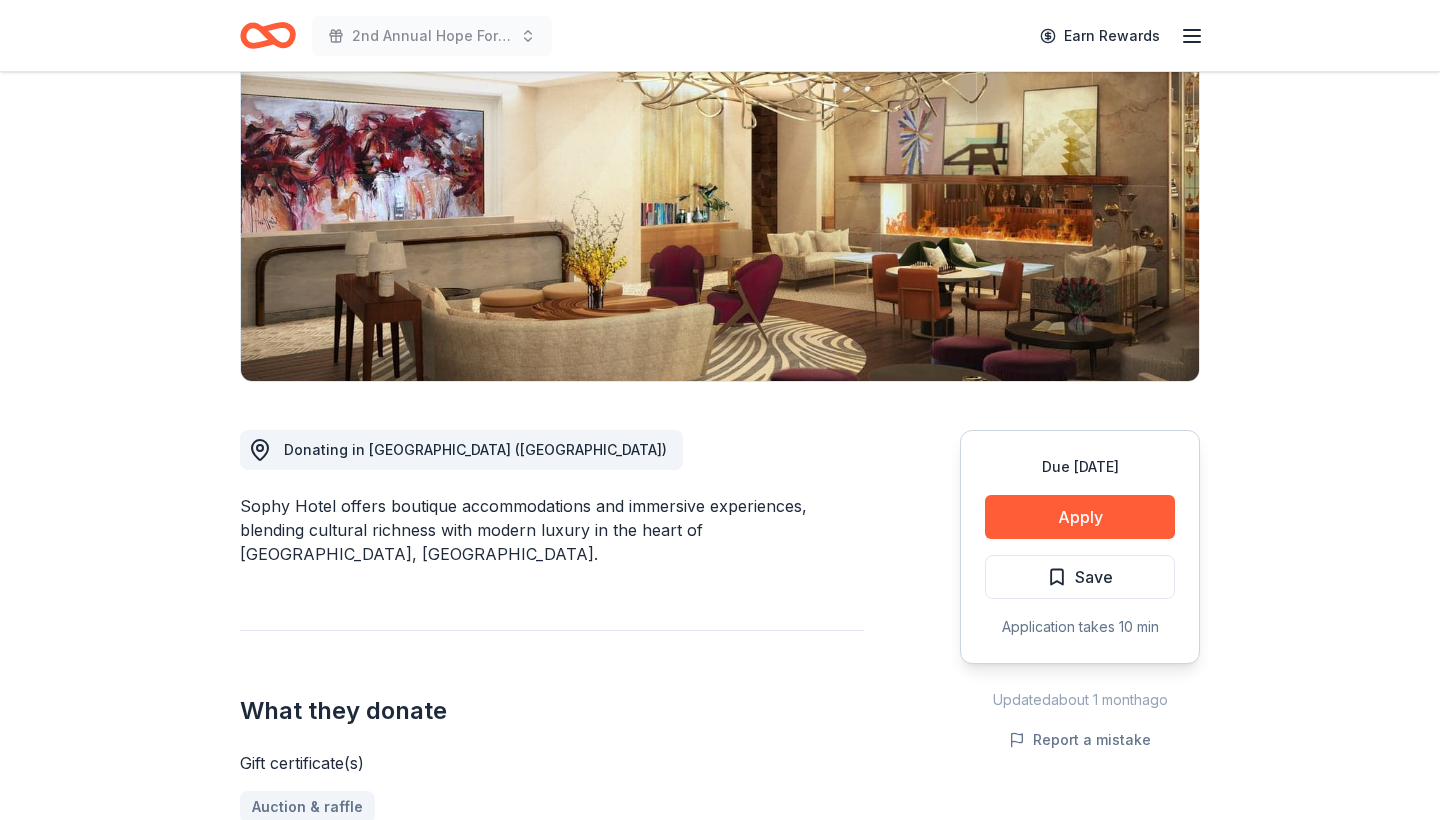 scroll, scrollTop: 0, scrollLeft: 0, axis: both 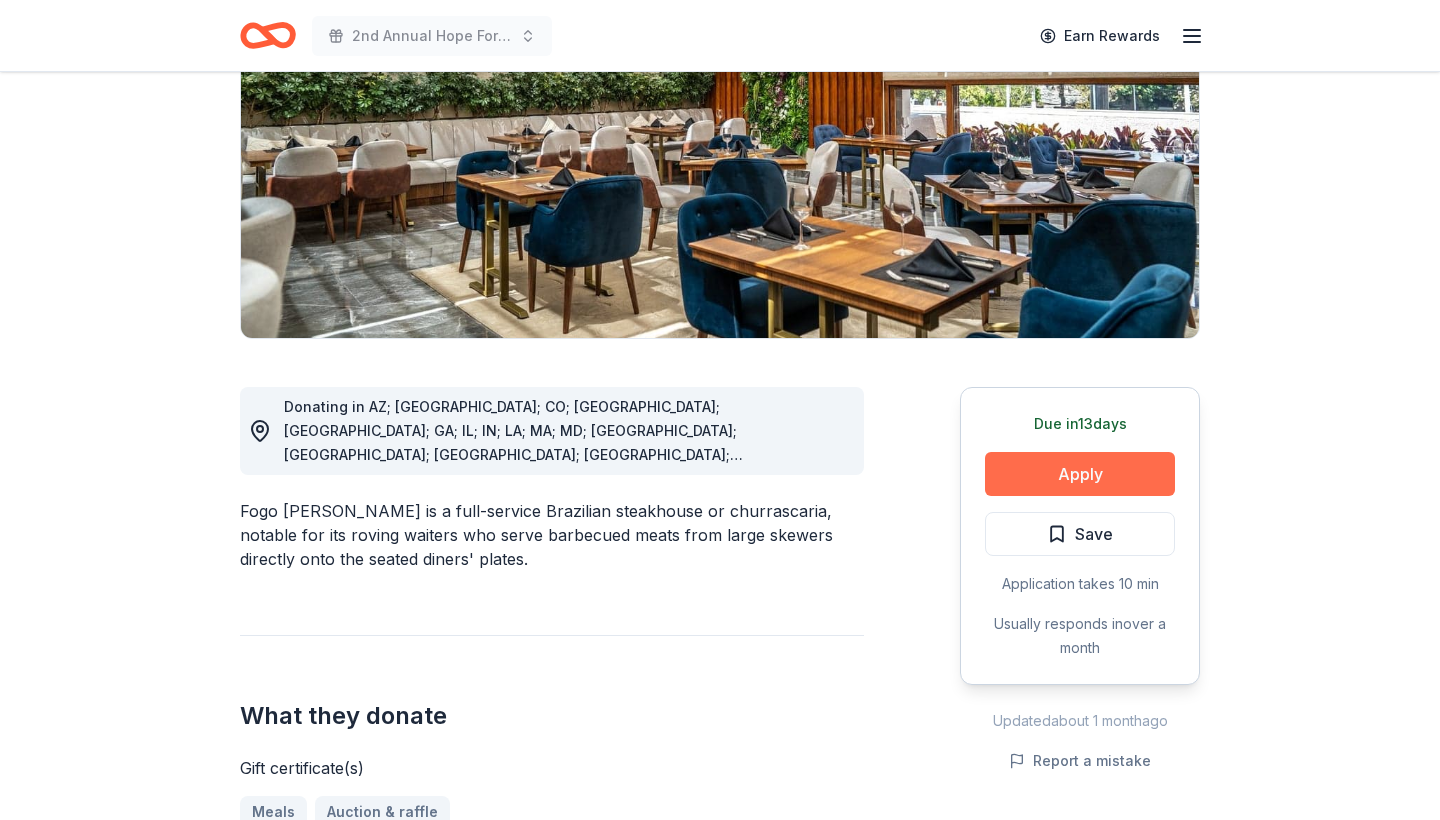 click on "Apply" at bounding box center [1080, 474] 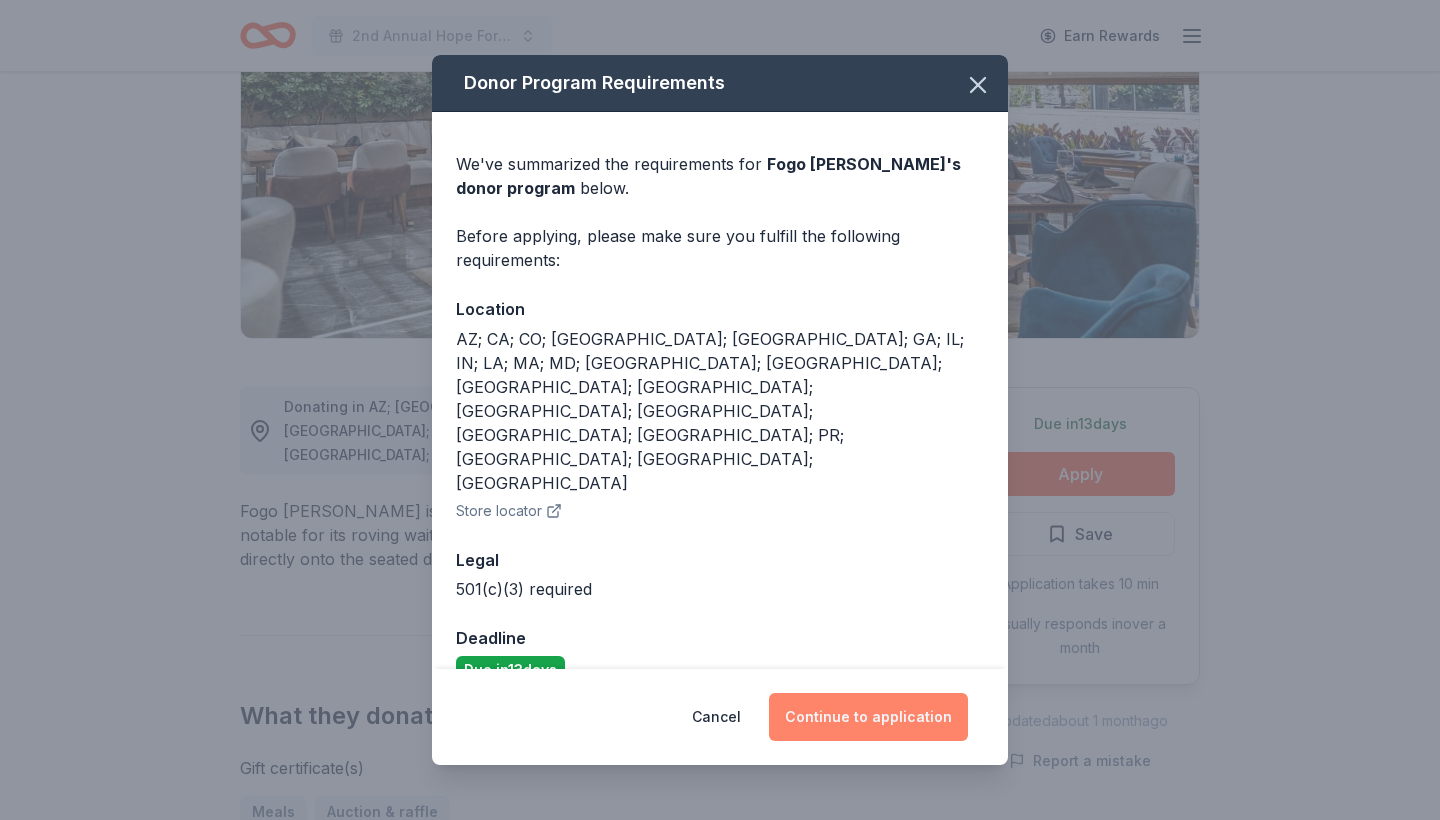 click on "Continue to application" at bounding box center (868, 717) 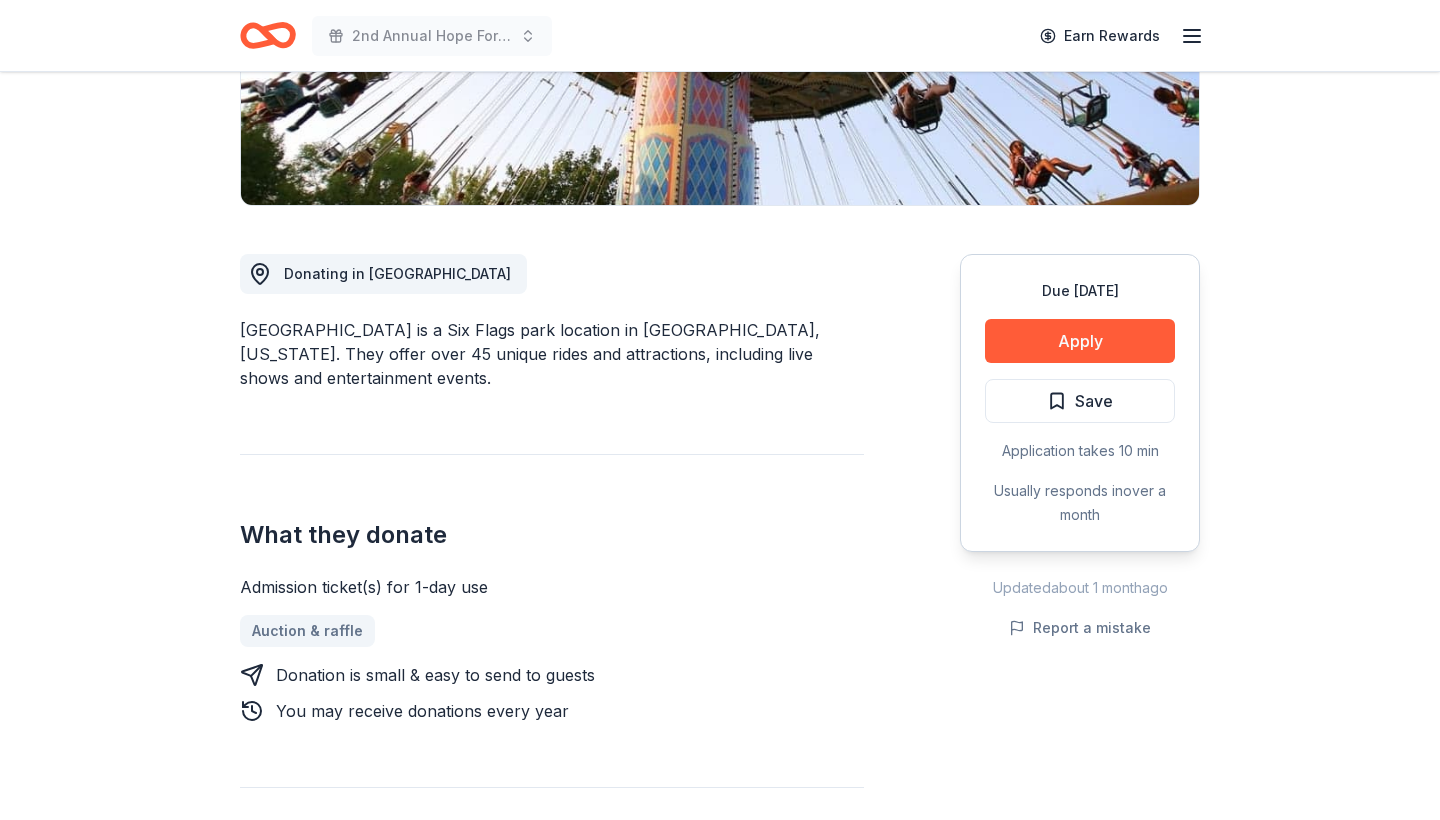 scroll, scrollTop: 428, scrollLeft: 0, axis: vertical 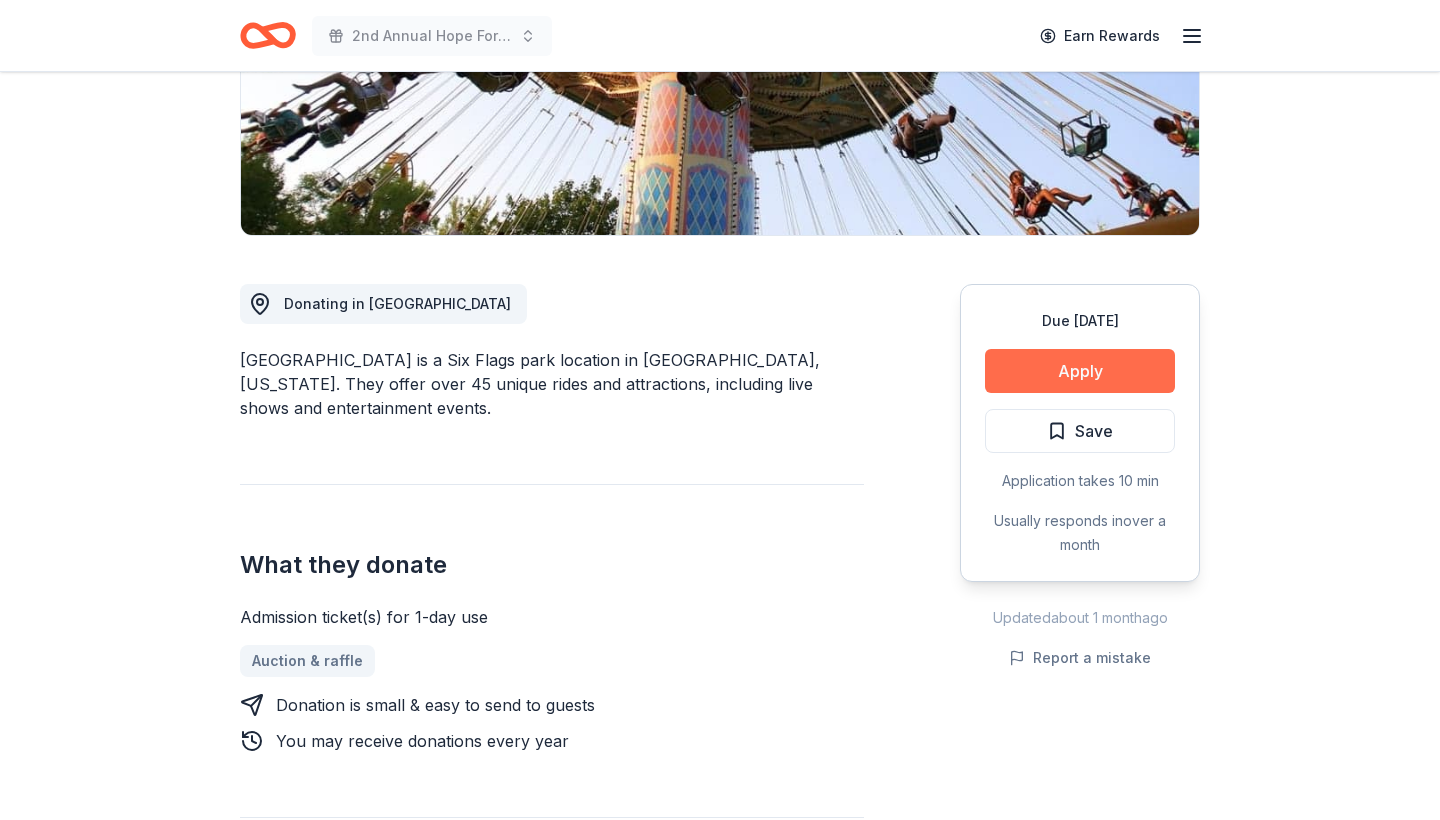 click on "Apply" at bounding box center (1080, 371) 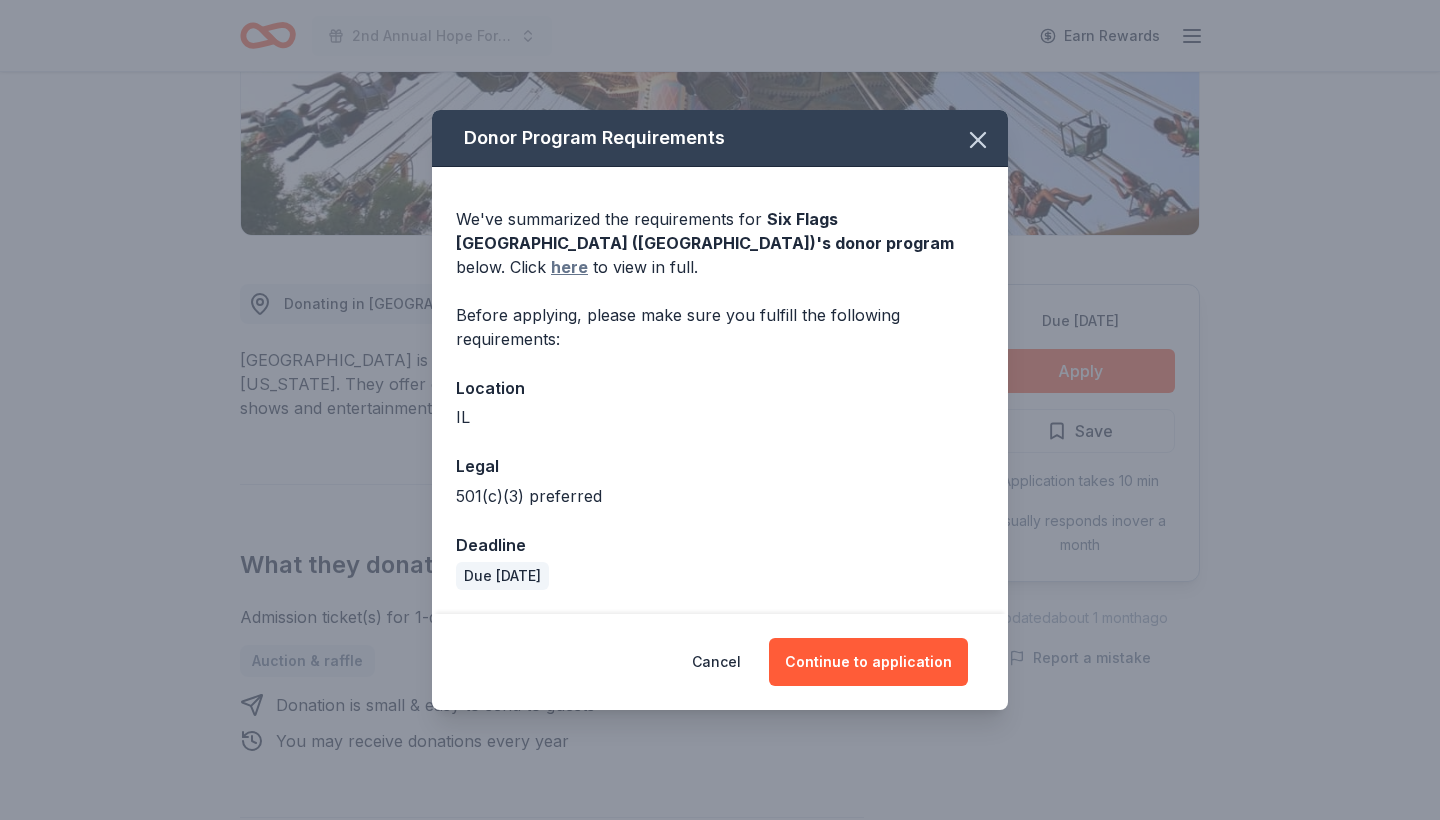 click on "here" at bounding box center (569, 267) 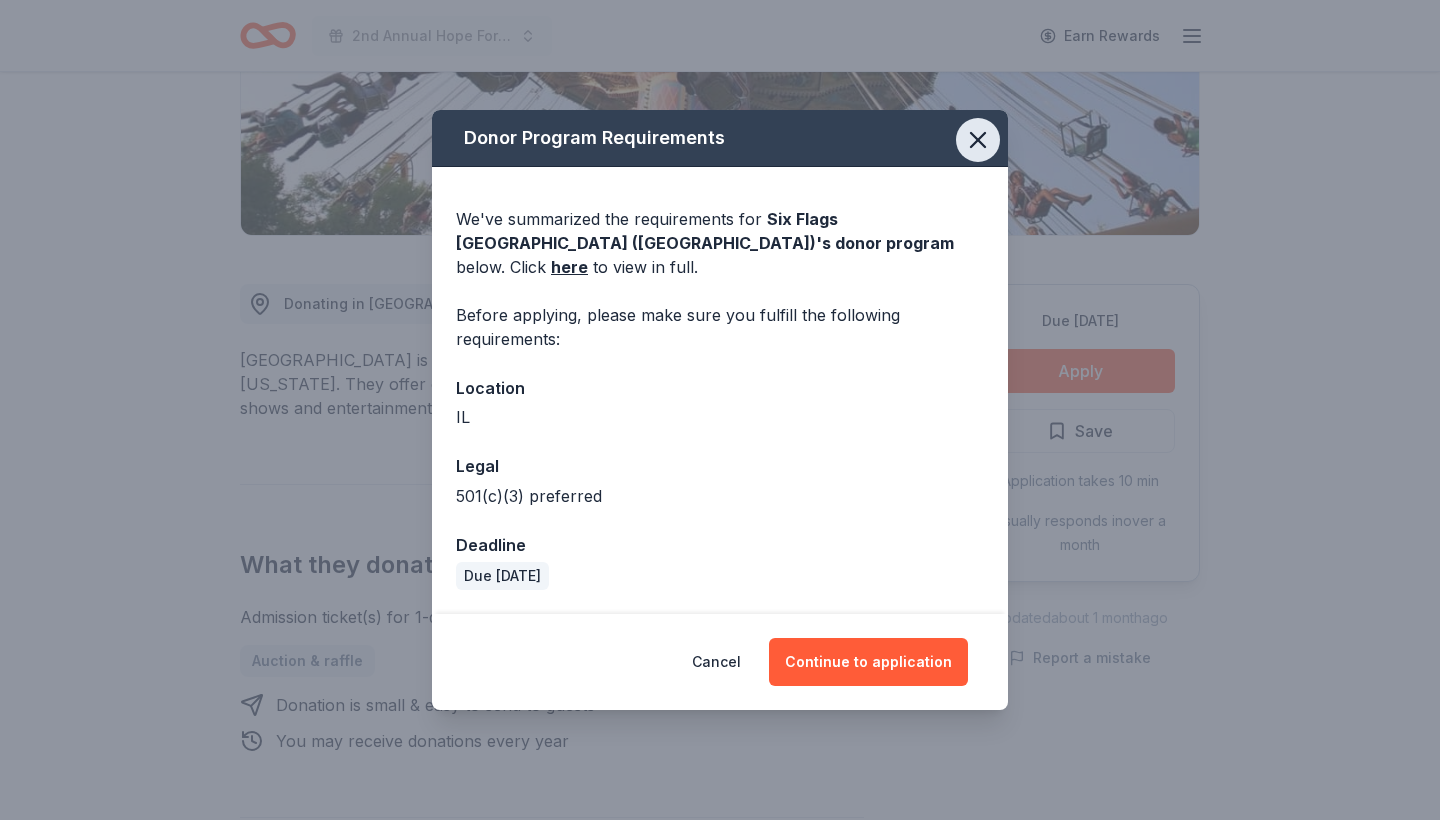 click 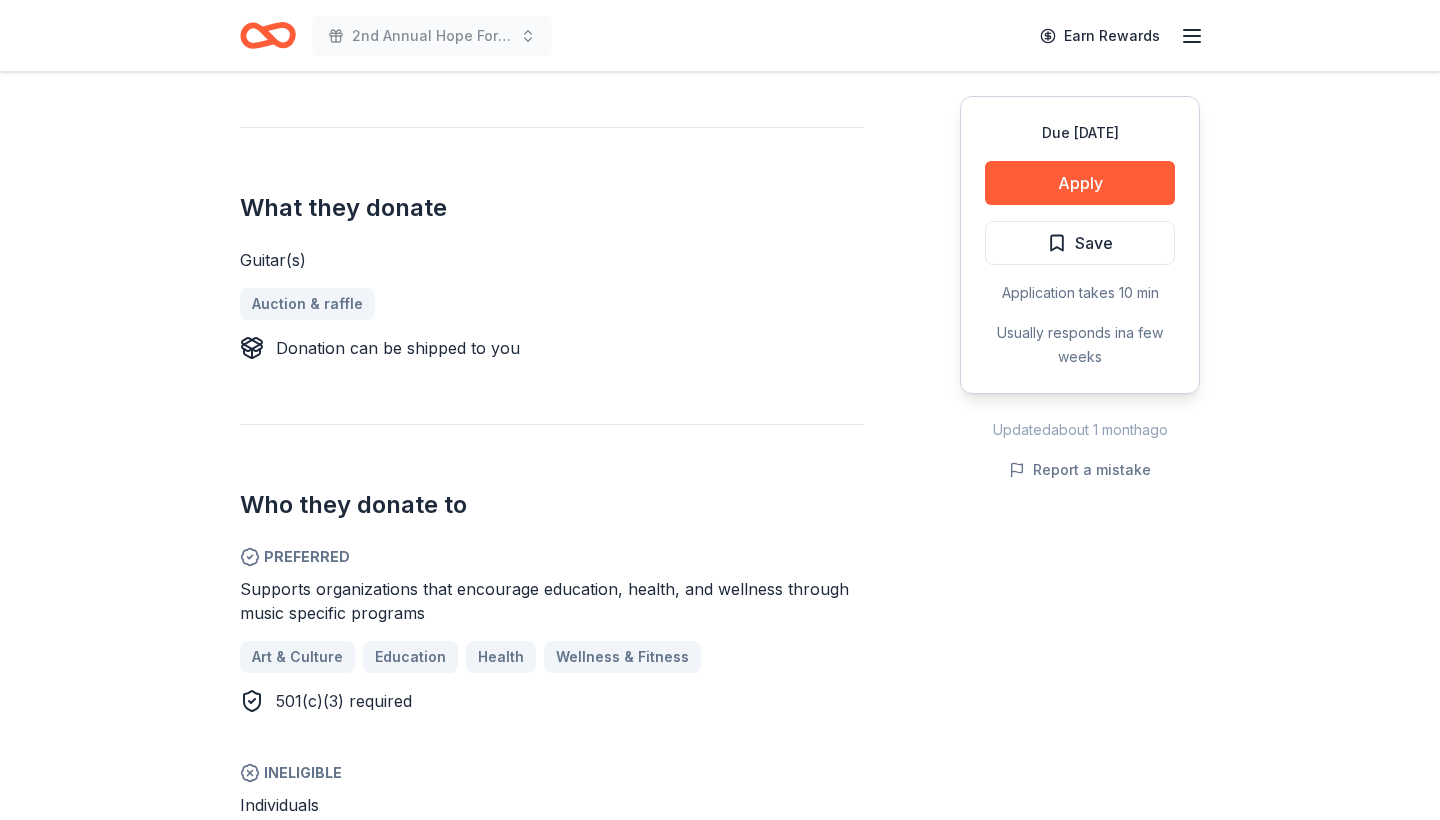 scroll, scrollTop: 718, scrollLeft: 0, axis: vertical 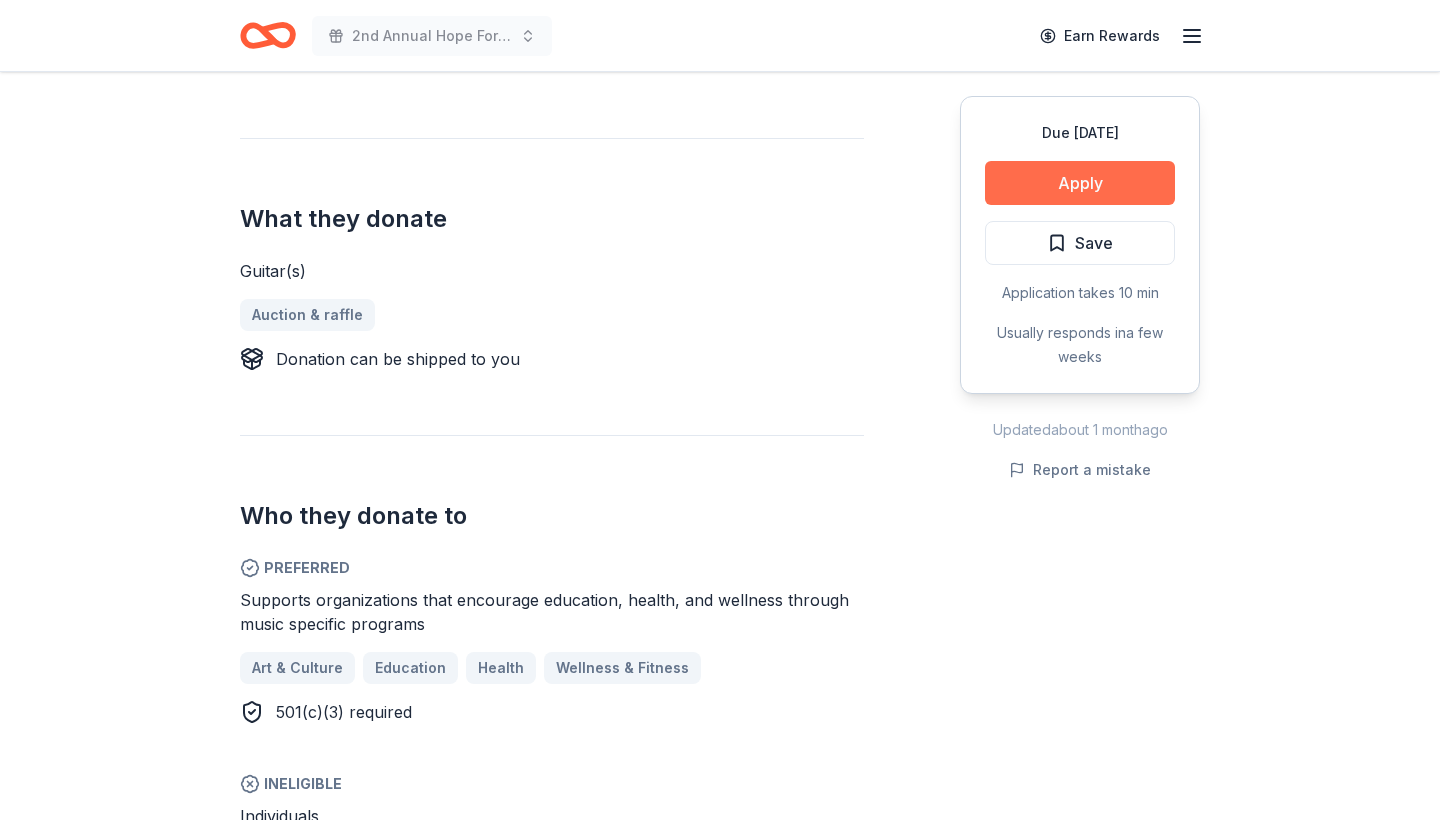 click on "Apply" at bounding box center [1080, 183] 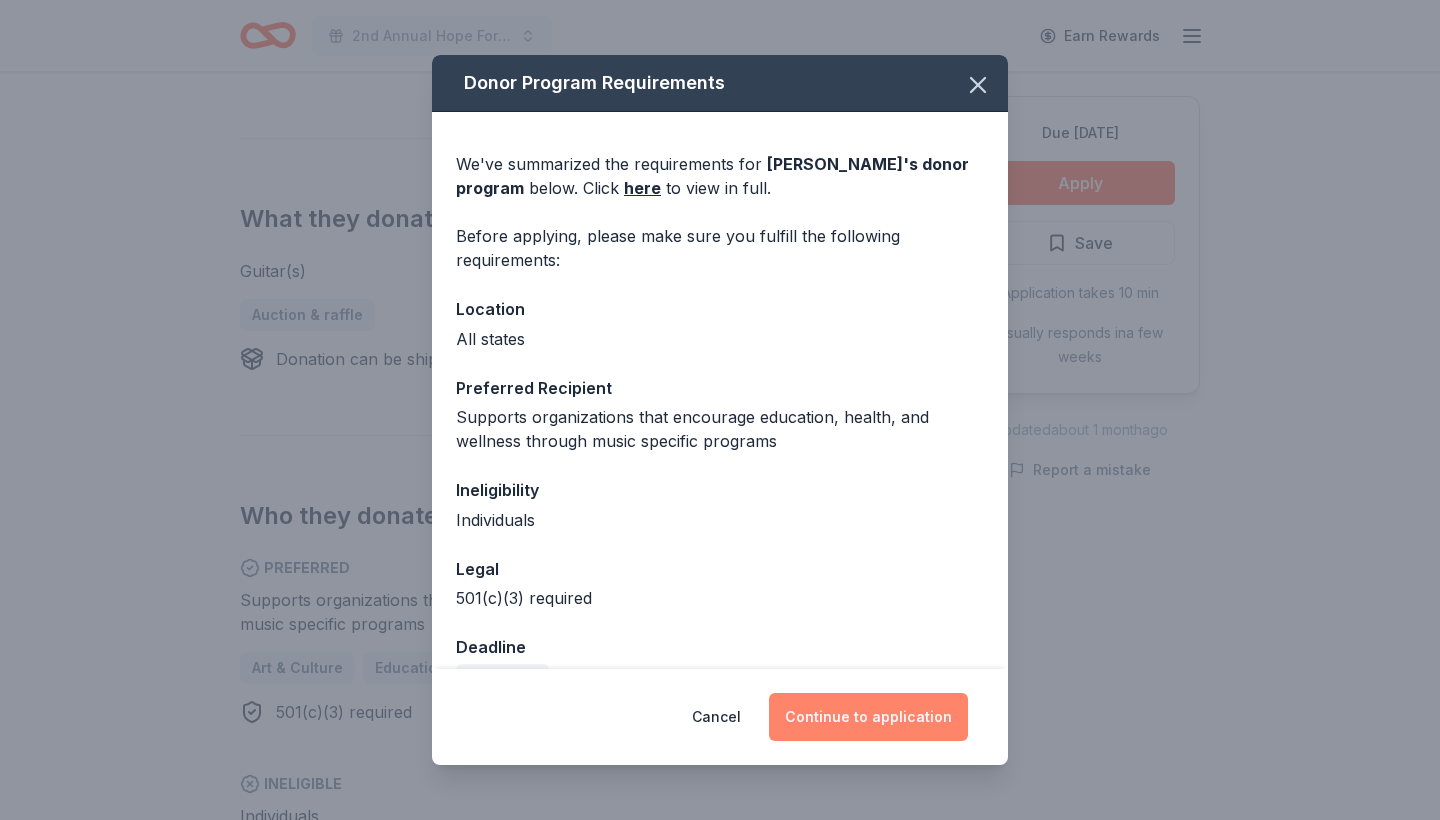 click on "Continue to application" at bounding box center [868, 717] 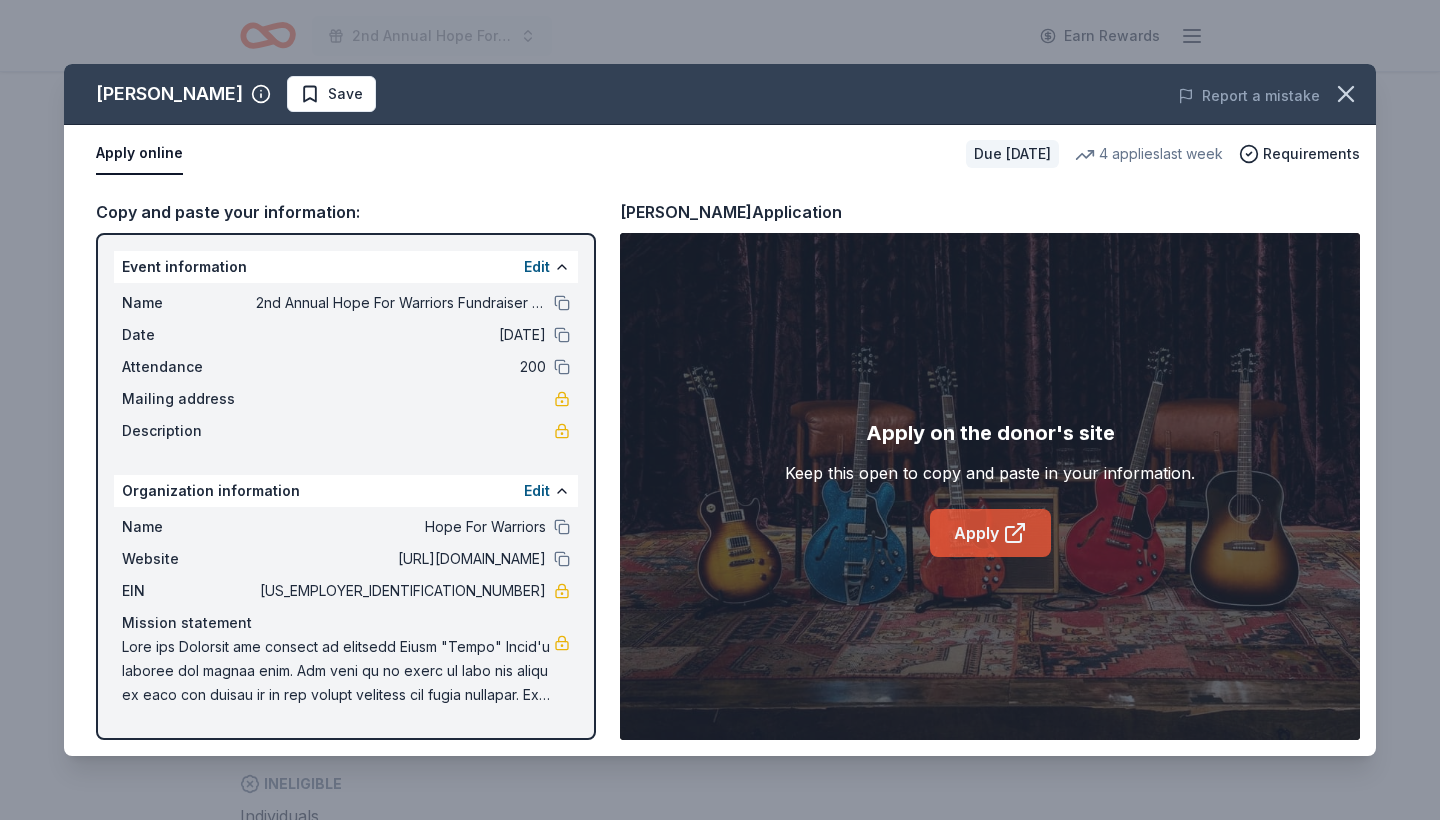 click 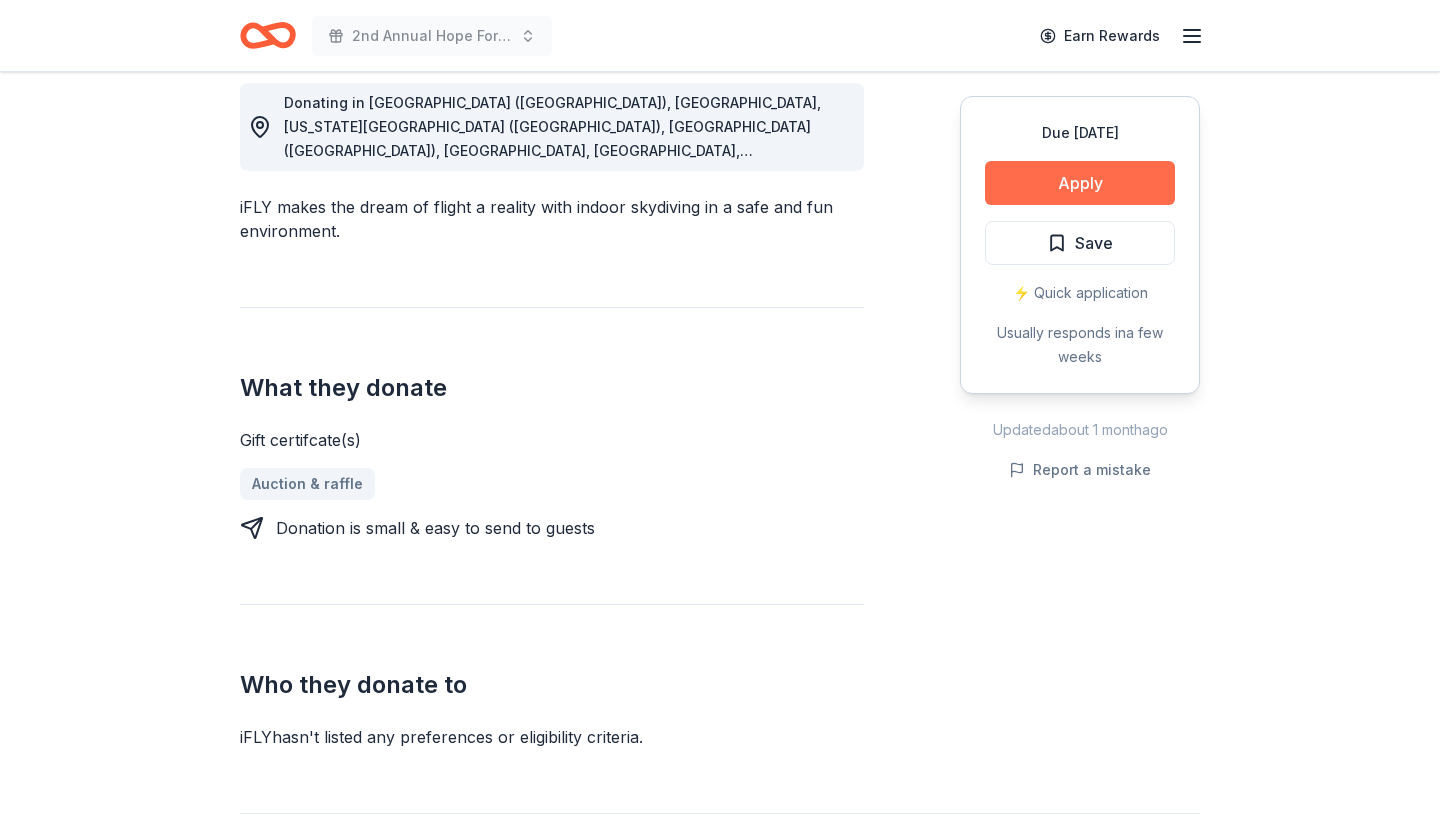 scroll, scrollTop: 614, scrollLeft: 0, axis: vertical 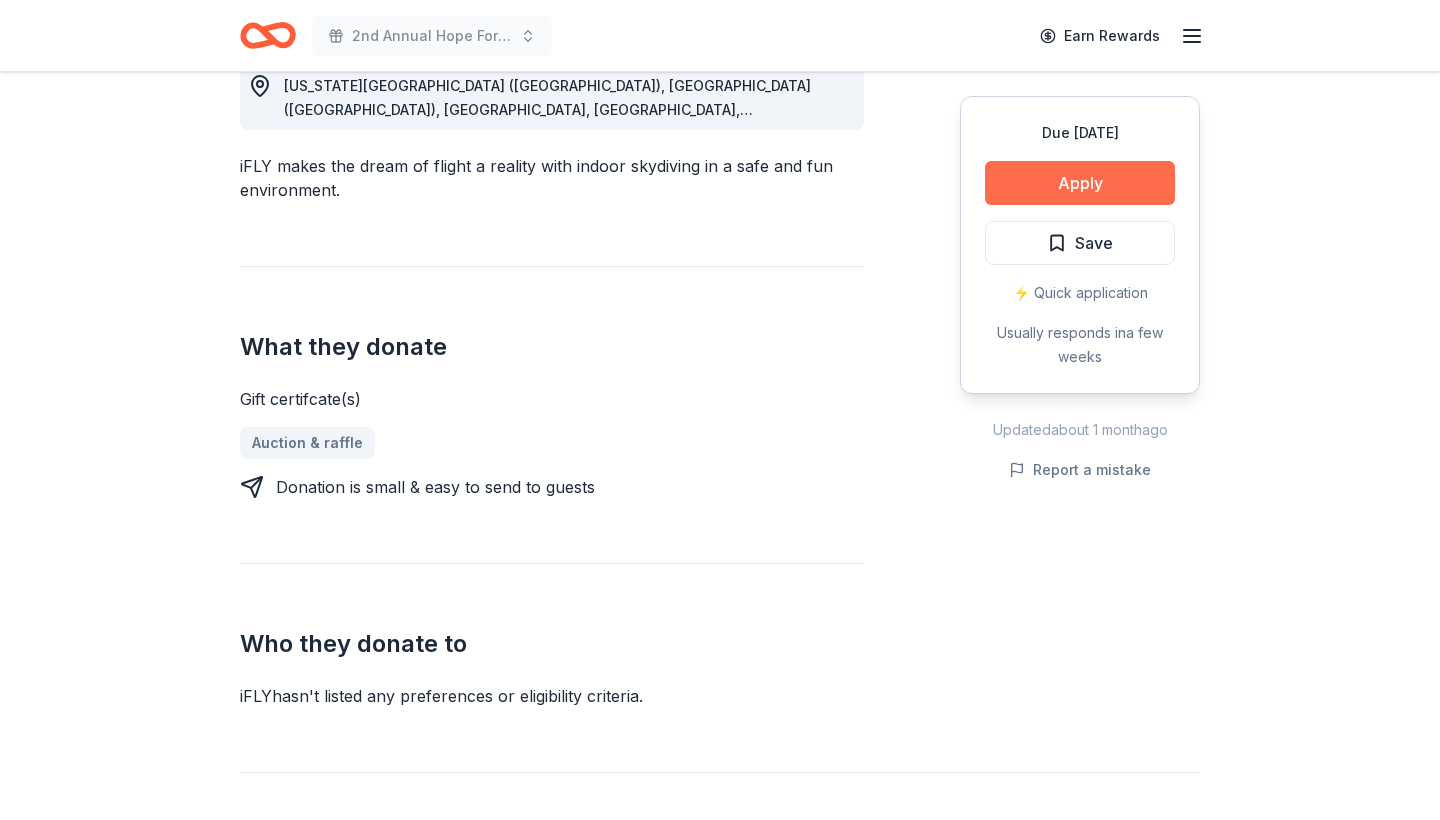 click on "Apply" at bounding box center (1080, 183) 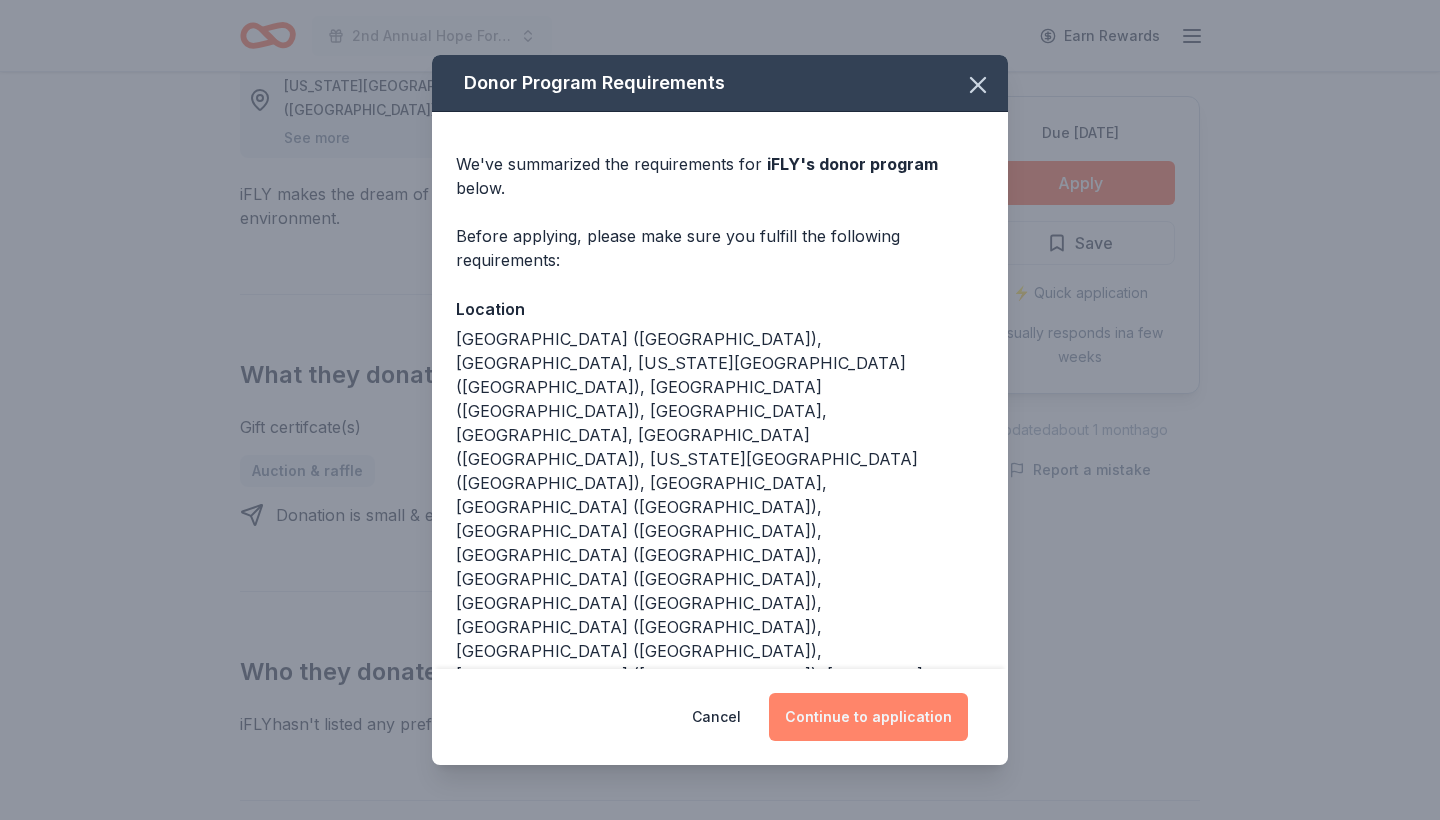 click on "Continue to application" at bounding box center [868, 717] 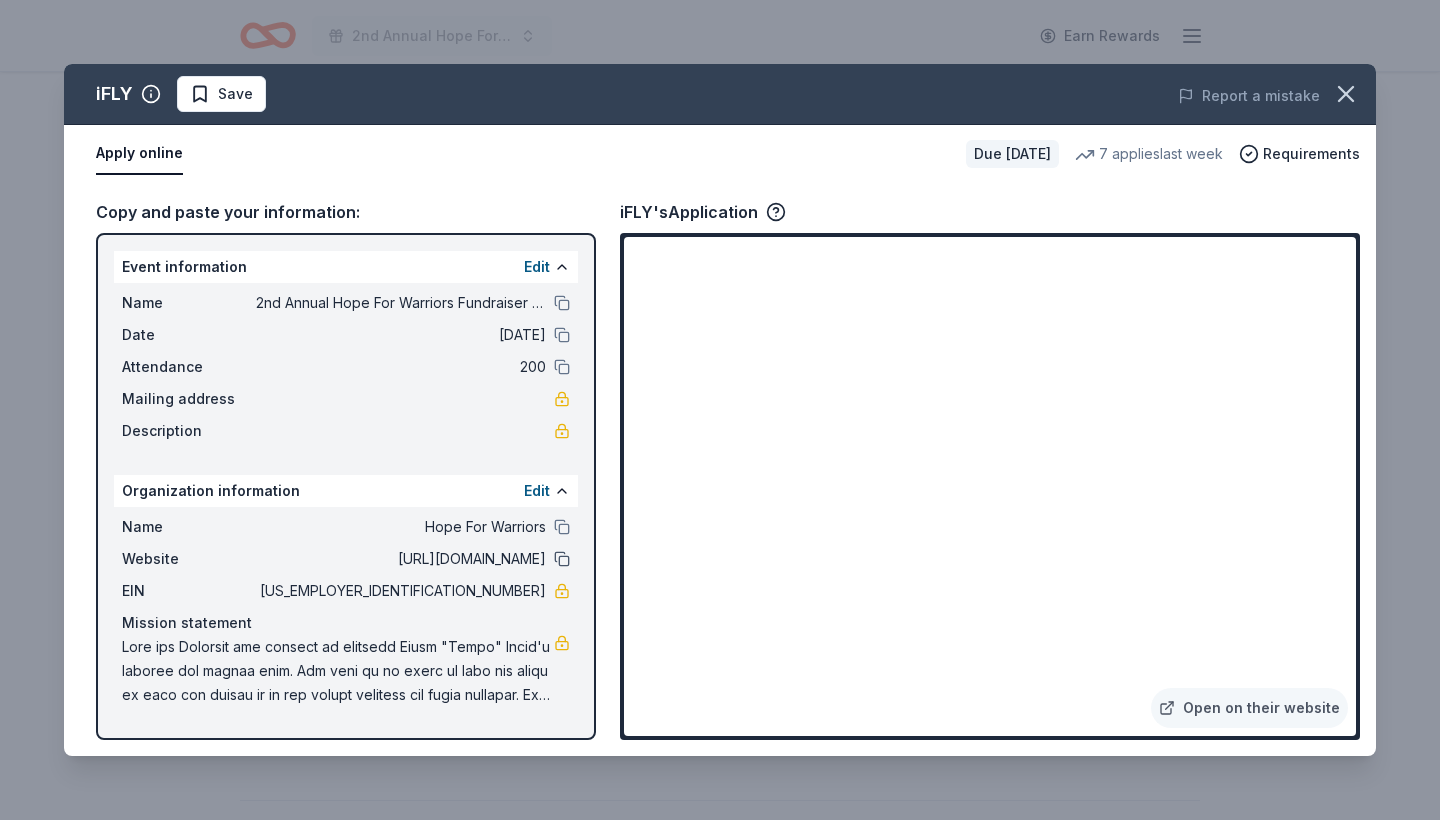 click at bounding box center (562, 559) 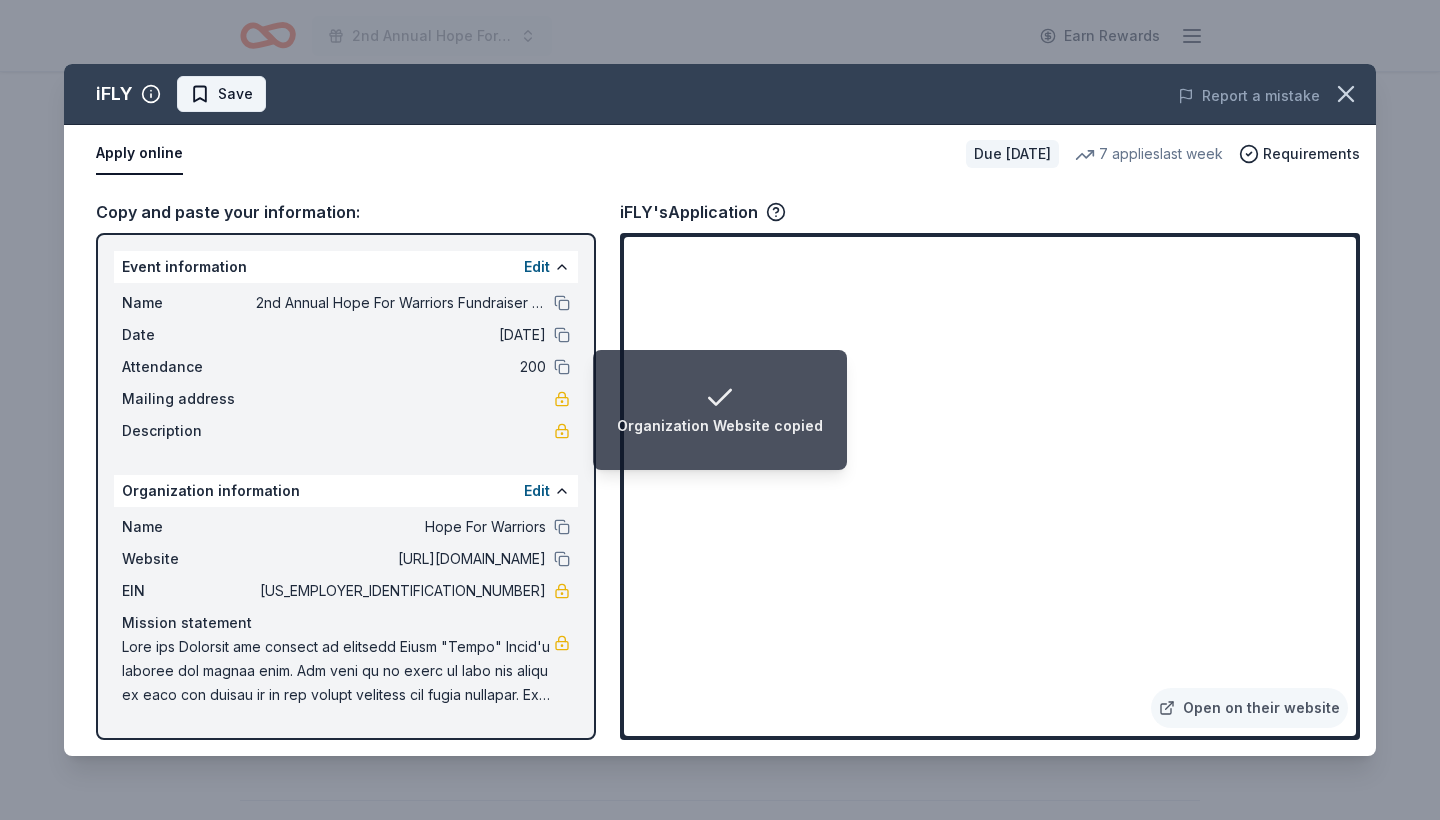click on "Save" at bounding box center [235, 94] 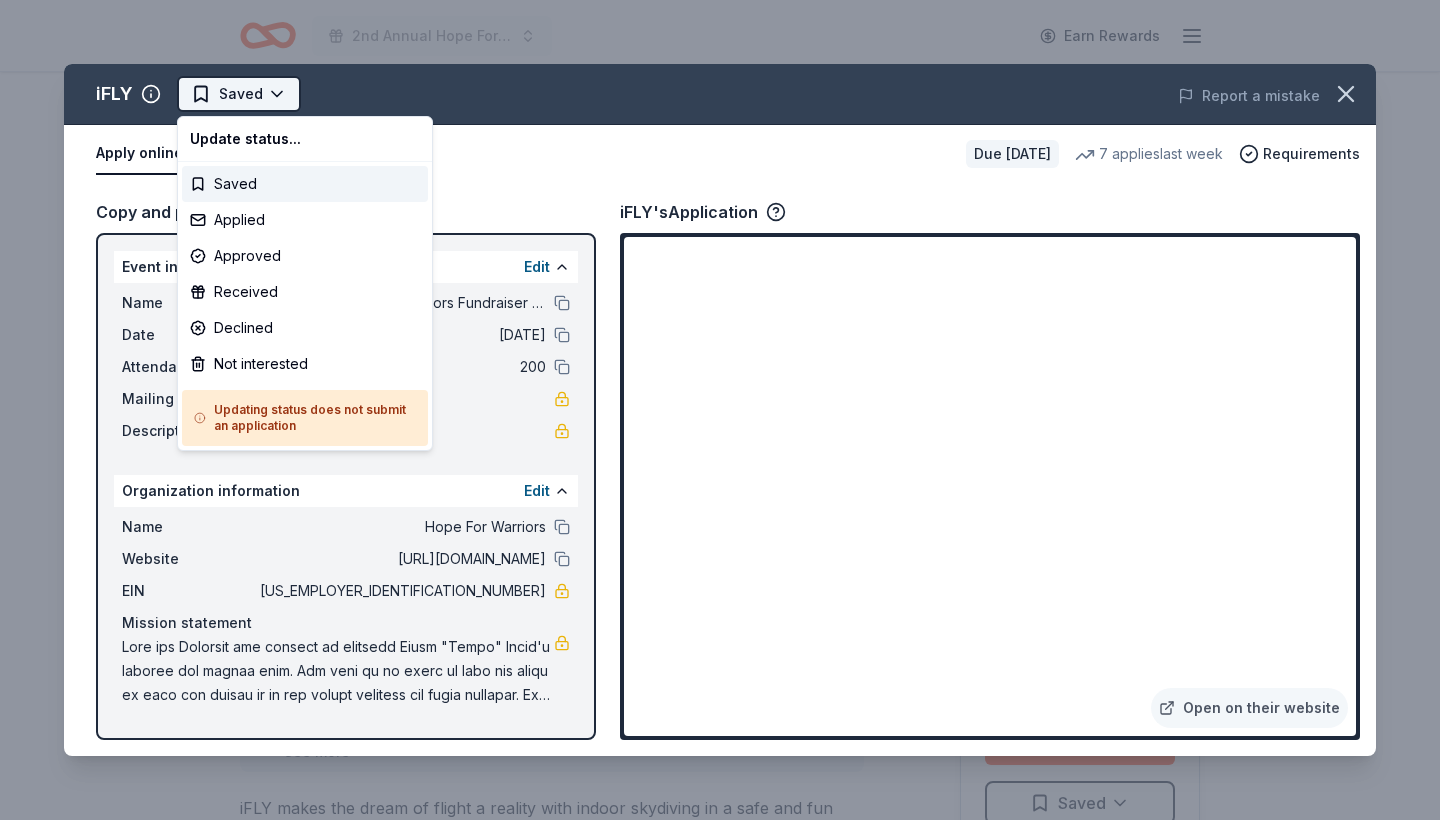 click on "2nd Annual Hope For Warriors Fundraiser to benefit [MEDICAL_DATA] warriors Earn Rewards Due [DATE] Share iFLY New • 1  reviews 7   applies  last week approval rate donation value Share Donating in [GEOGRAPHIC_DATA] ([GEOGRAPHIC_DATA]), [GEOGRAPHIC_DATA], [US_STATE][GEOGRAPHIC_DATA] ([GEOGRAPHIC_DATA]), [GEOGRAPHIC_DATA] ([GEOGRAPHIC_DATA]), [GEOGRAPHIC_DATA], [GEOGRAPHIC_DATA], [GEOGRAPHIC_DATA] ([GEOGRAPHIC_DATA]), [US_STATE][GEOGRAPHIC_DATA] ([GEOGRAPHIC_DATA]), [GEOGRAPHIC_DATA], [GEOGRAPHIC_DATA] ([GEOGRAPHIC_DATA]), [PERSON_NAME] ([GEOGRAPHIC_DATA]), [GEOGRAPHIC_DATA] ([GEOGRAPHIC_DATA]), [GEOGRAPHIC_DATA] ([GEOGRAPHIC_DATA]), [GEOGRAPHIC_DATA] ([GEOGRAPHIC_DATA]), [GEOGRAPHIC_DATA] ([GEOGRAPHIC_DATA]), [GEOGRAPHIC_DATA] ([GEOGRAPHIC_DATA]), [GEOGRAPHIC_DATA] ([GEOGRAPHIC_DATA]), [US_STATE][GEOGRAPHIC_DATA] ([GEOGRAPHIC_DATA]), [GEOGRAPHIC_DATA] ([GEOGRAPHIC_DATA]), [GEOGRAPHIC_DATA] ([GEOGRAPHIC_DATA]), [GEOGRAPHIC_DATA], [US_STATE][GEOGRAPHIC_DATA] ([GEOGRAPHIC_DATA]), [GEOGRAPHIC_DATA] ([GEOGRAPHIC_DATA]) See more iFLY makes the dream of flight a reality with indoor skydiving in a safe and fun environment. What they donate Gift certifcate(s) Auction & raffle Donation is small & easy to send to guests Who they donate to iFLY  hasn ' t listed any preferences or eligibility criteria. Due [DATE] Apply Saved ⚡️ Quick application Usually responds in  a few weeks Updated  about [DATE] Report a mistake approval rate 20 % approved 30 % declined 50 % no response donation value (average) 20%" at bounding box center [720, 410] 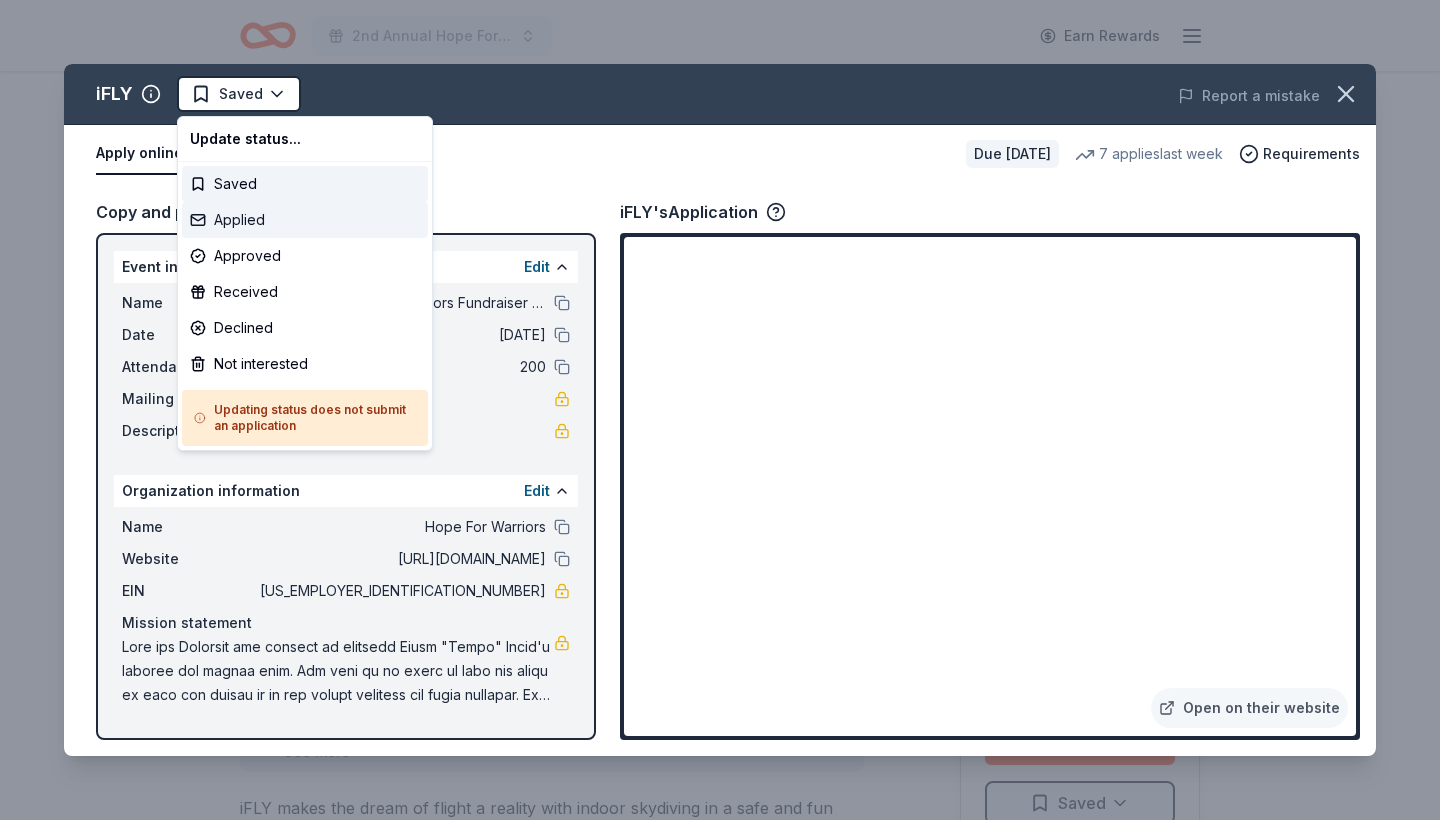 click on "Applied" at bounding box center (305, 220) 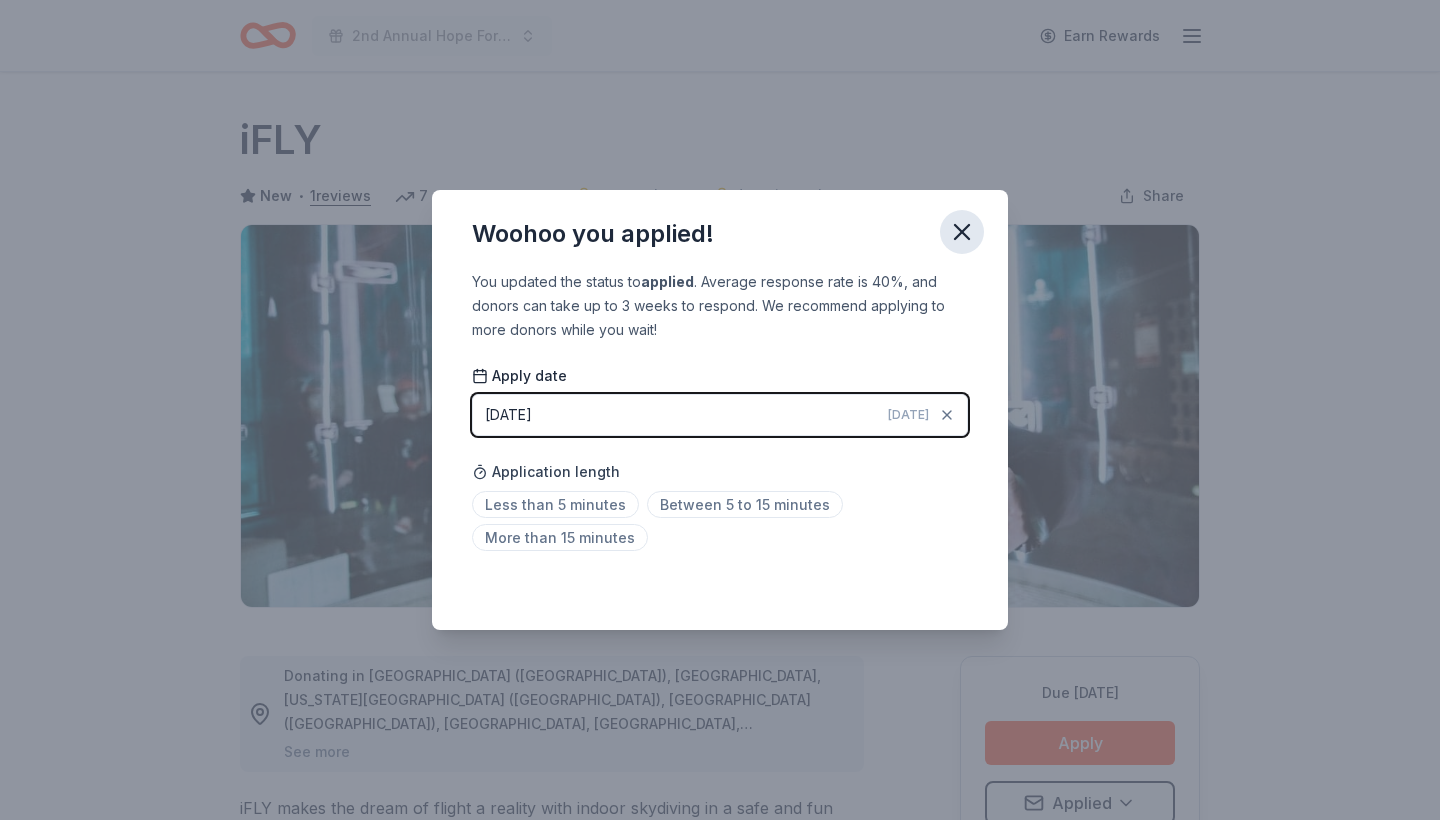 click 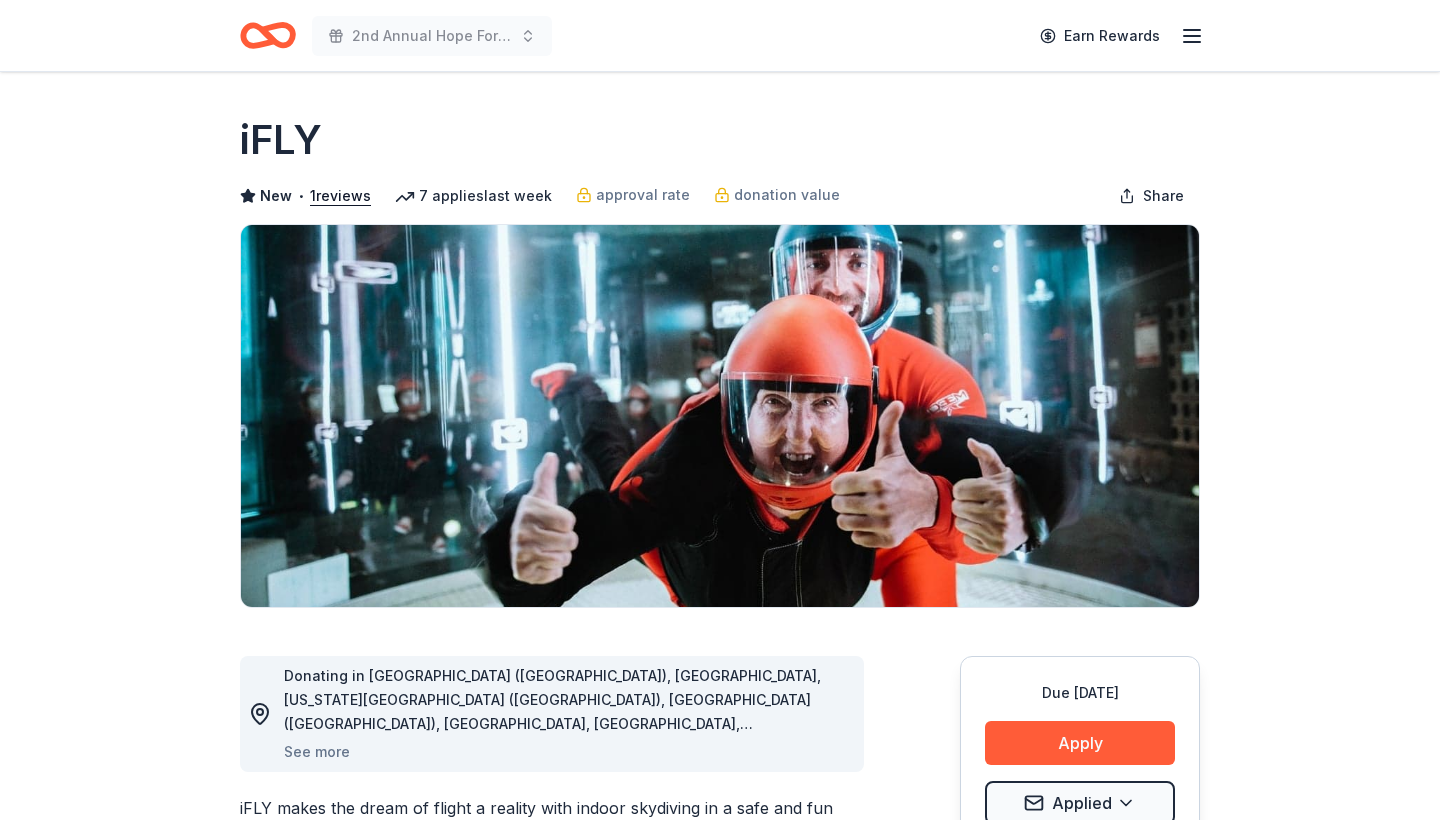 type 